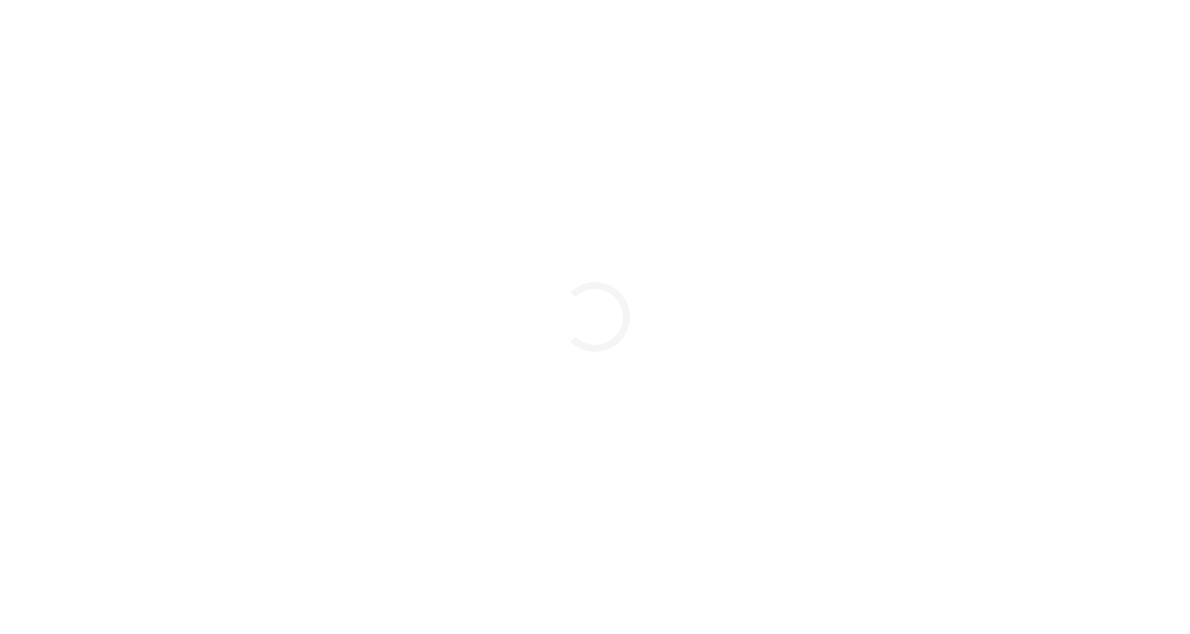 scroll, scrollTop: 0, scrollLeft: 0, axis: both 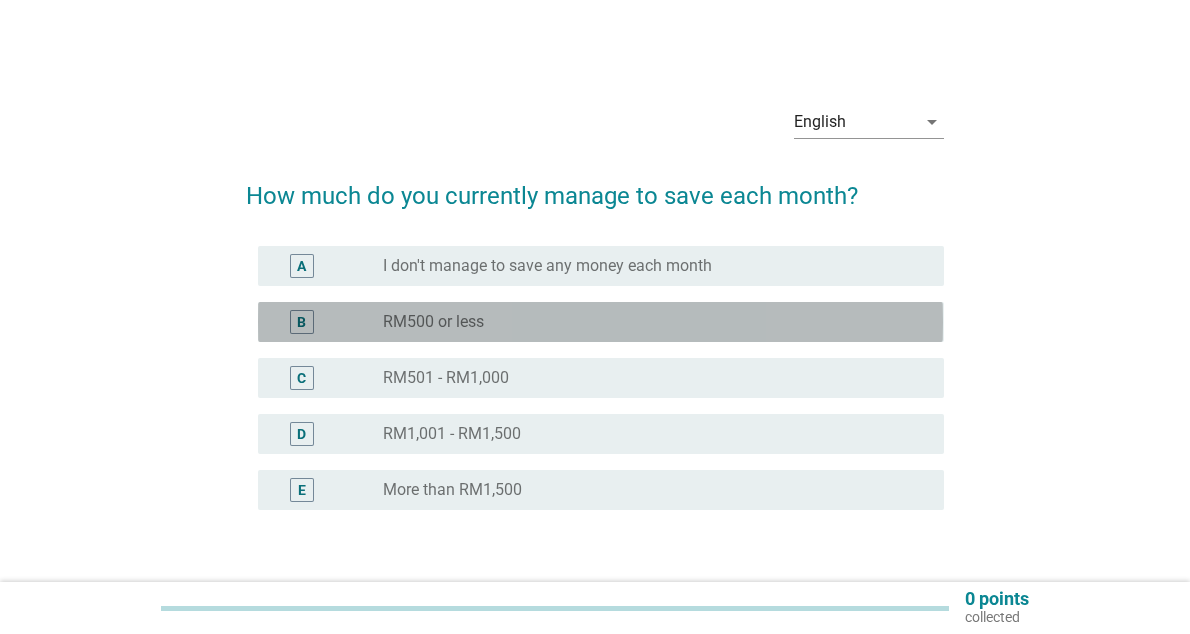 click on "RM500 or less" at bounding box center (433, 322) 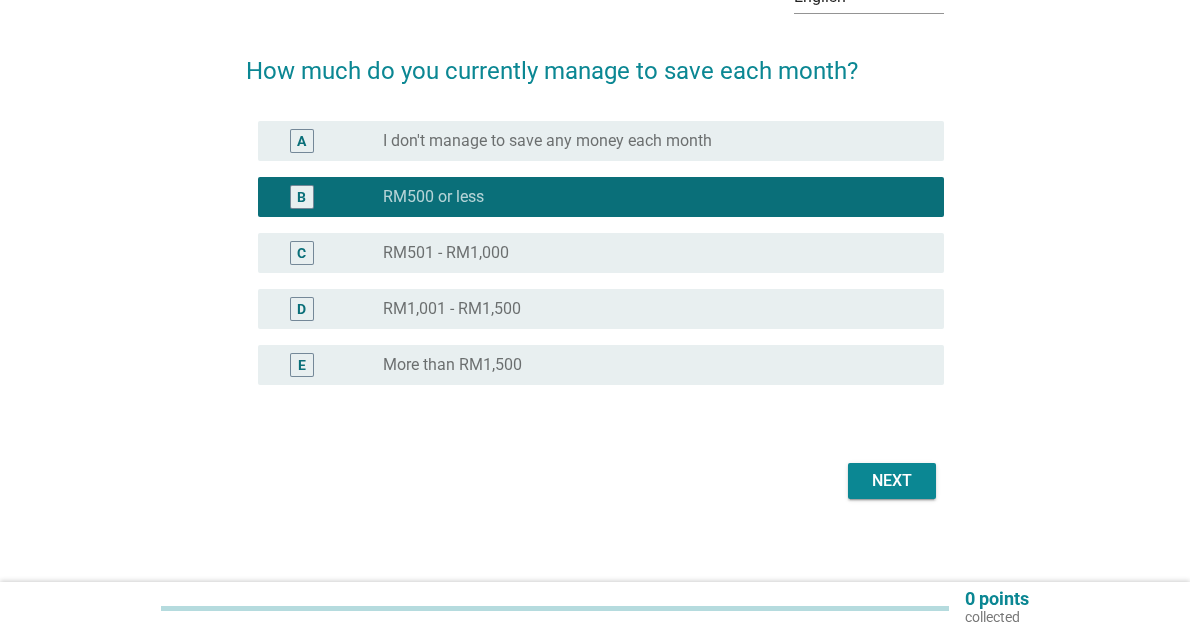 scroll, scrollTop: 138, scrollLeft: 0, axis: vertical 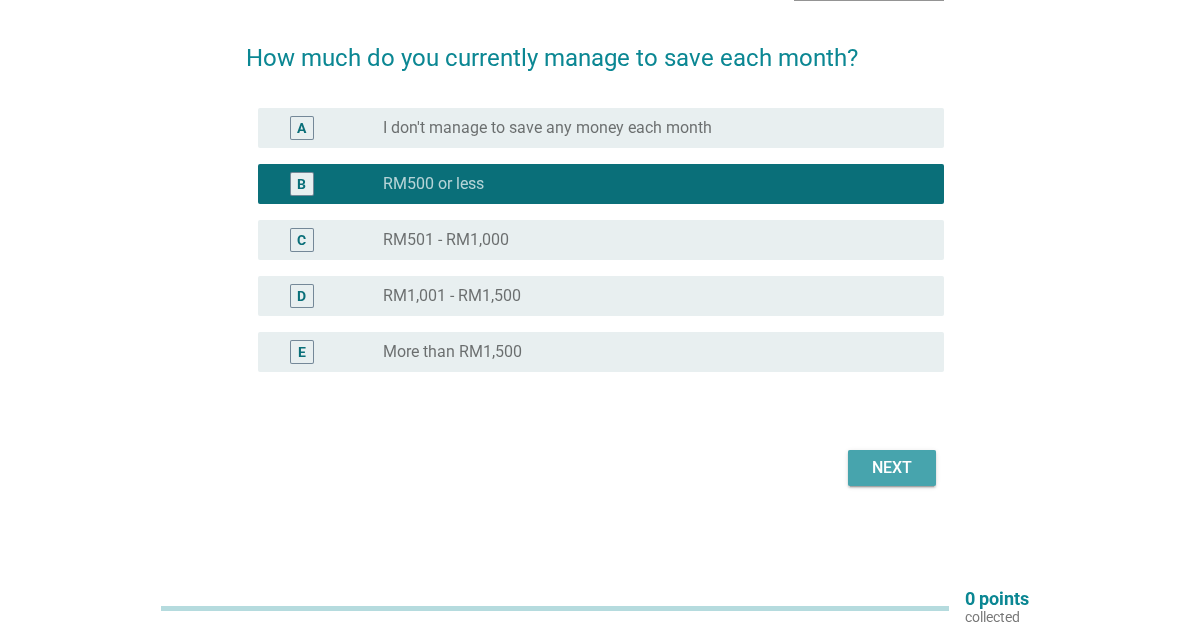 click on "Next" at bounding box center [892, 468] 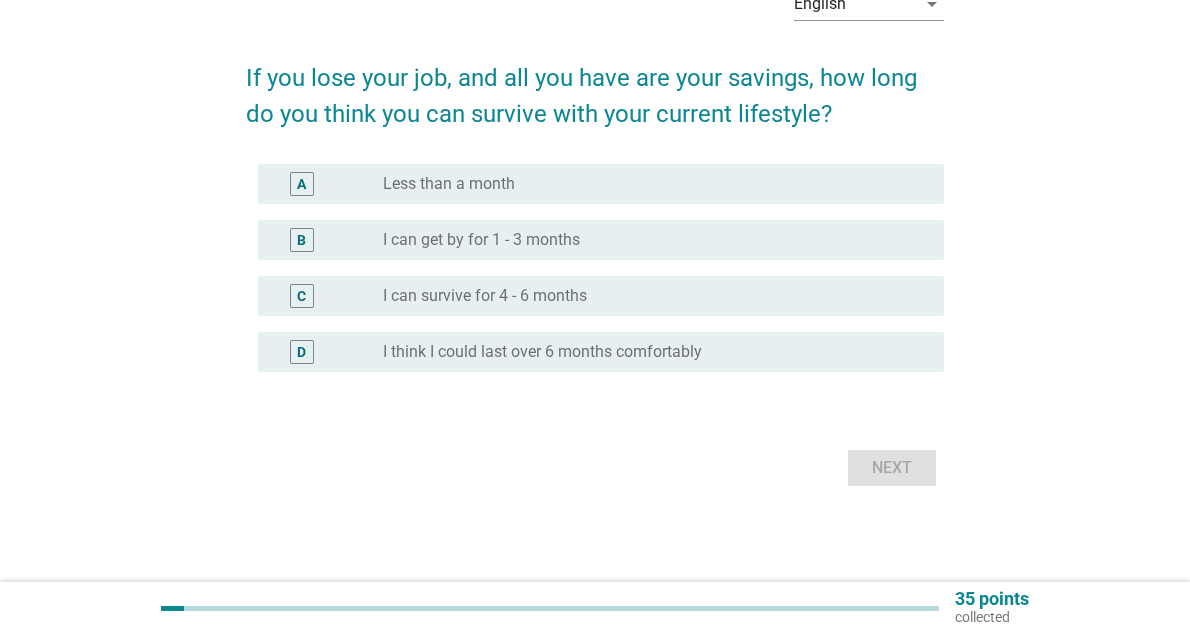 scroll, scrollTop: 0, scrollLeft: 0, axis: both 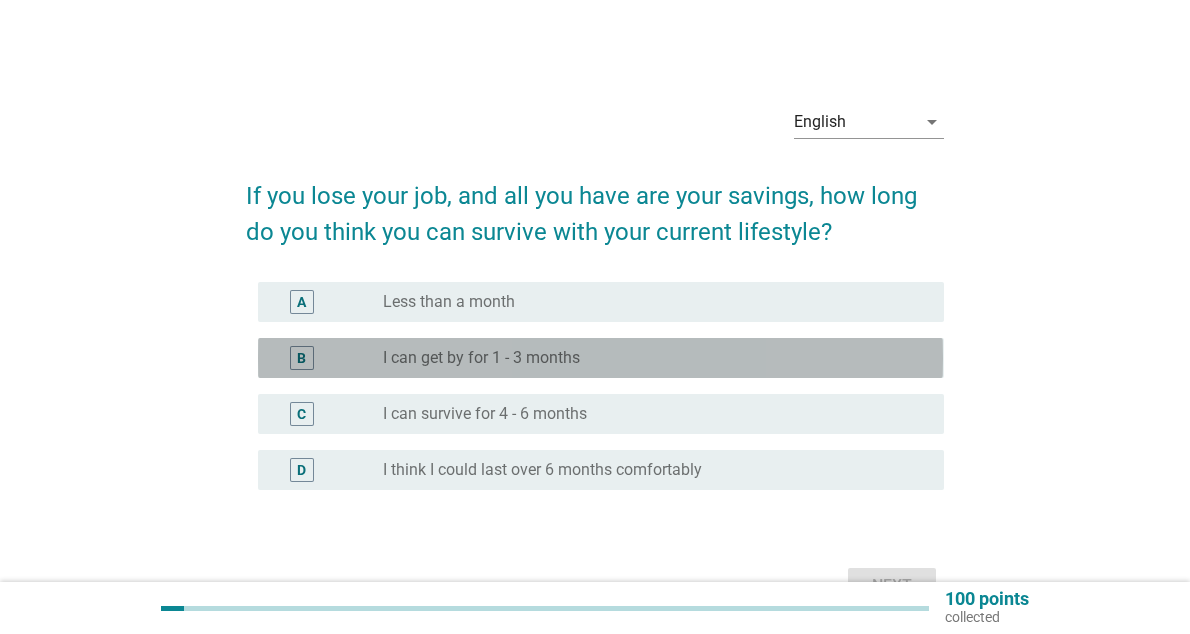 click on "I can get by for 1 - 3 months" at bounding box center (481, 358) 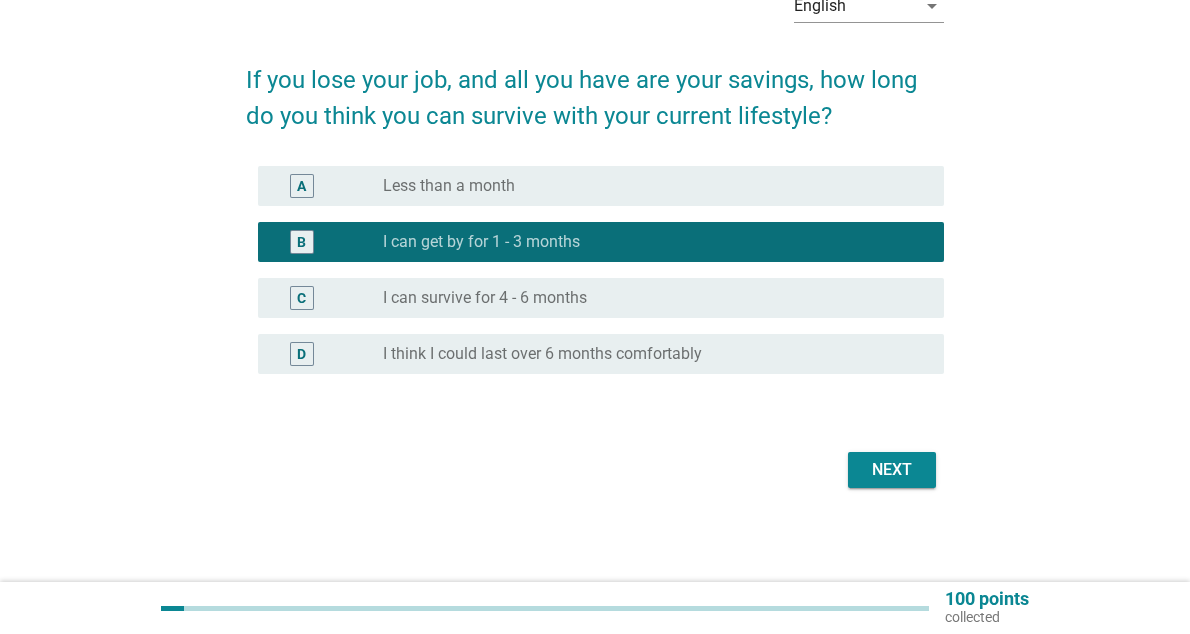 scroll, scrollTop: 118, scrollLeft: 0, axis: vertical 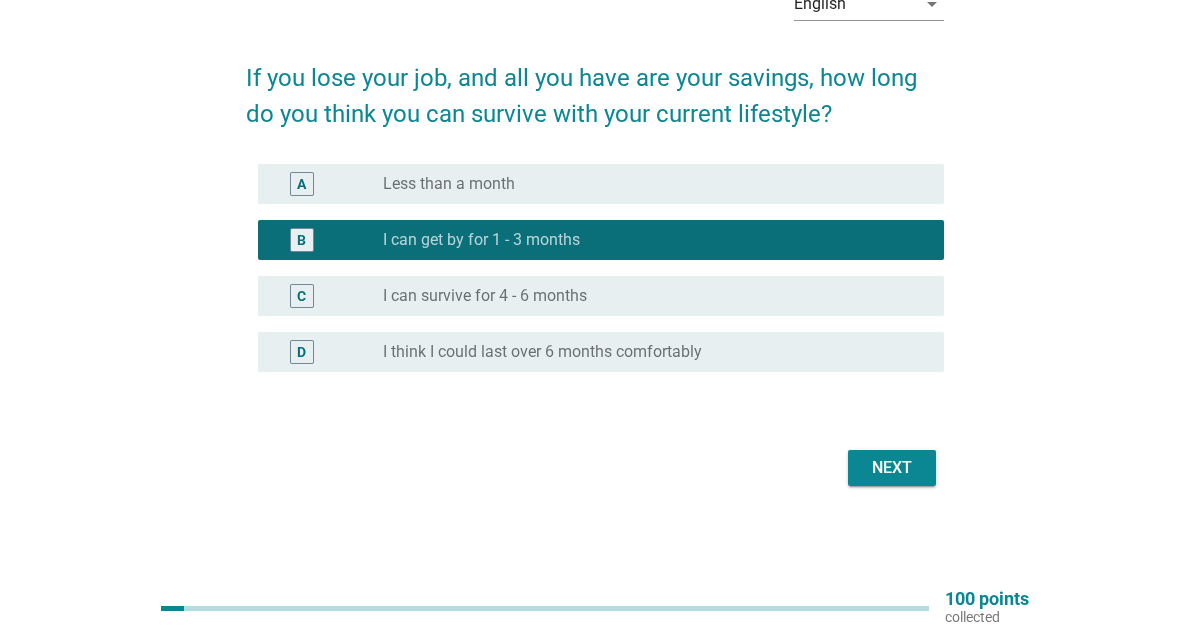 click on "Next" at bounding box center (892, 468) 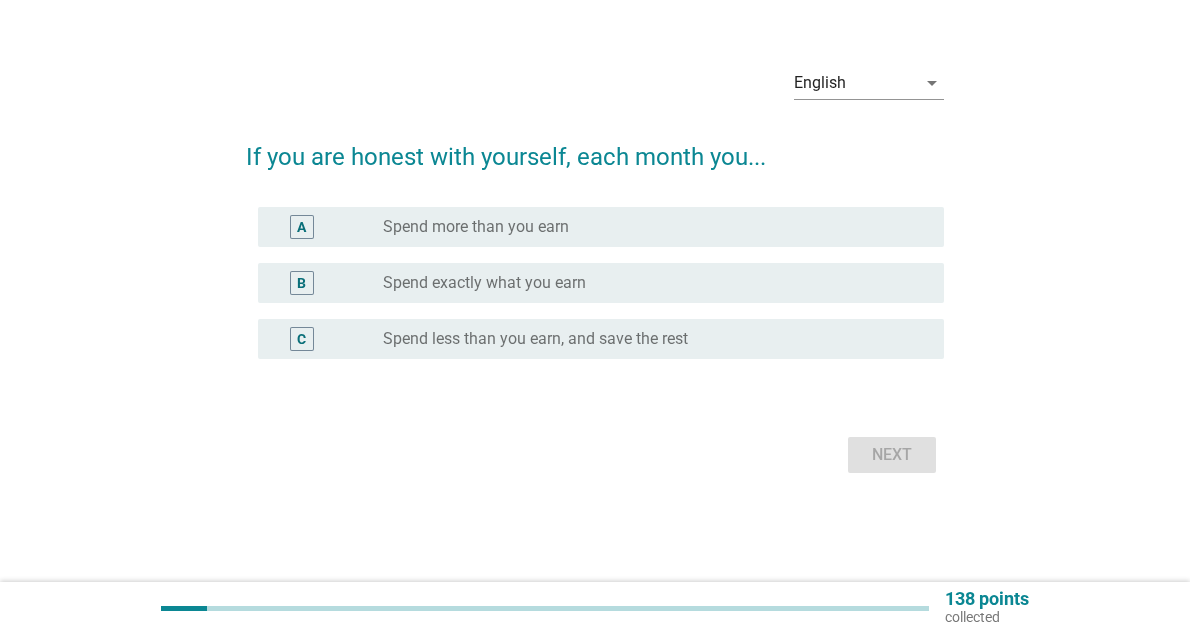 scroll, scrollTop: 0, scrollLeft: 0, axis: both 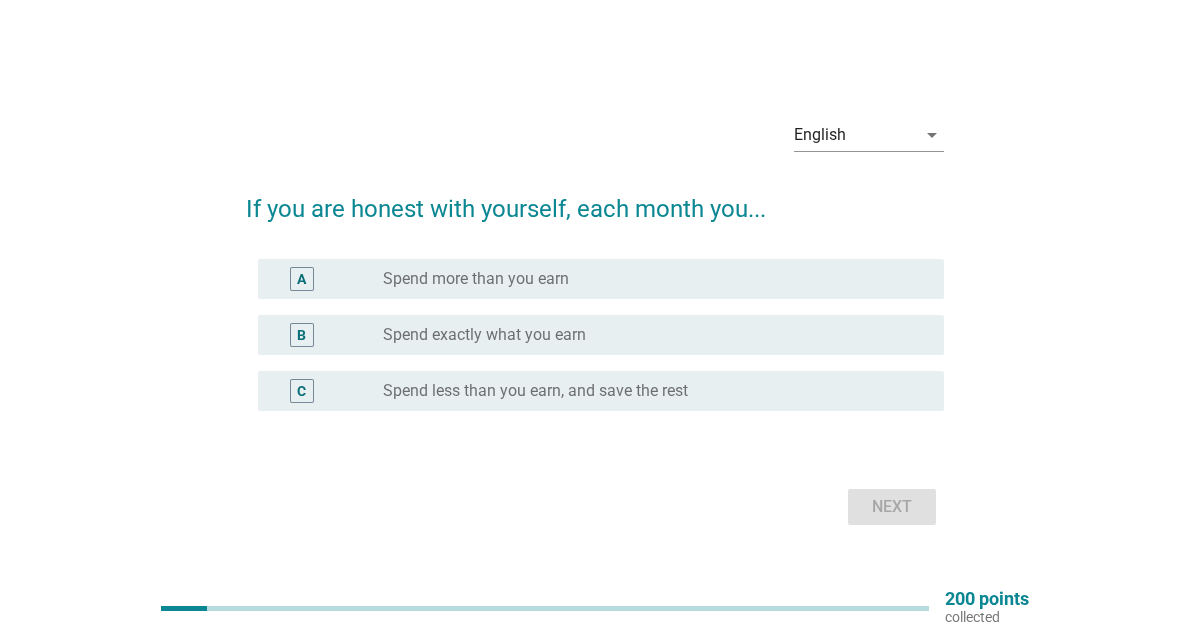 click on "radio_button_unchecked Spend exactly what you earn" at bounding box center [647, 335] 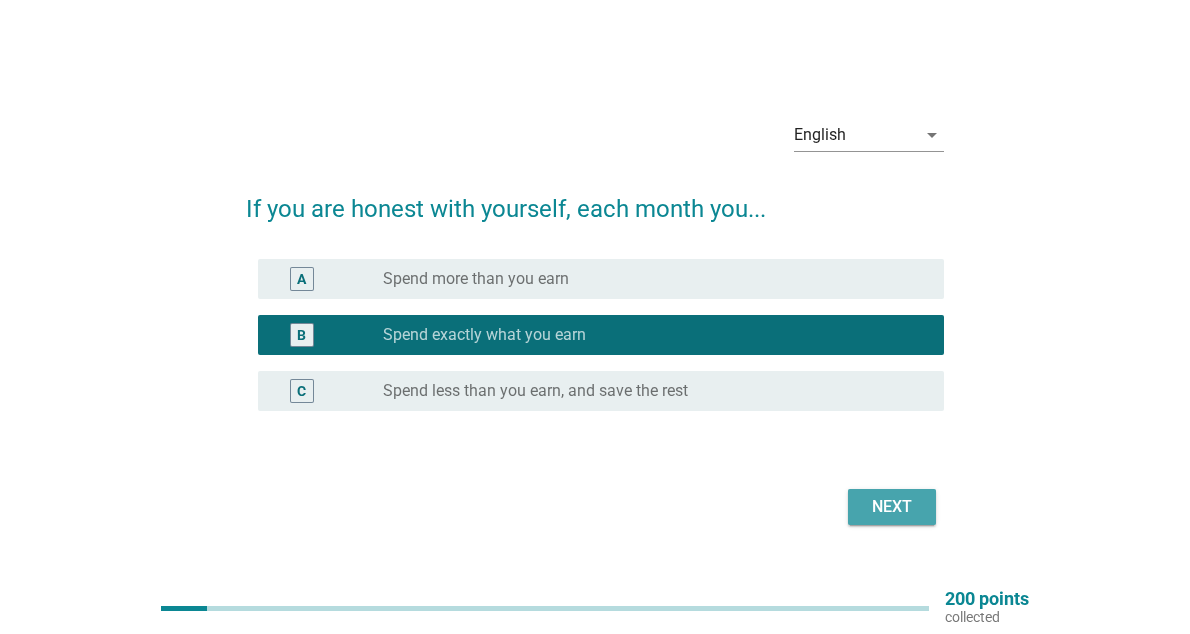 click on "Next" at bounding box center (892, 507) 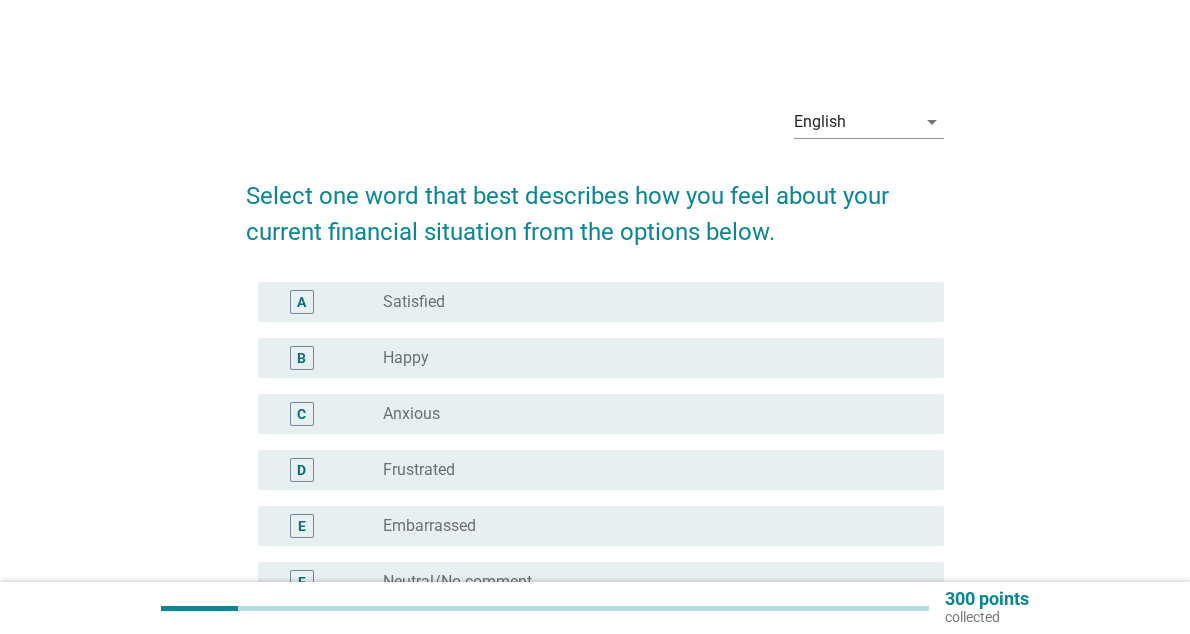 click on "radio_button_unchecked Anxious" at bounding box center [647, 414] 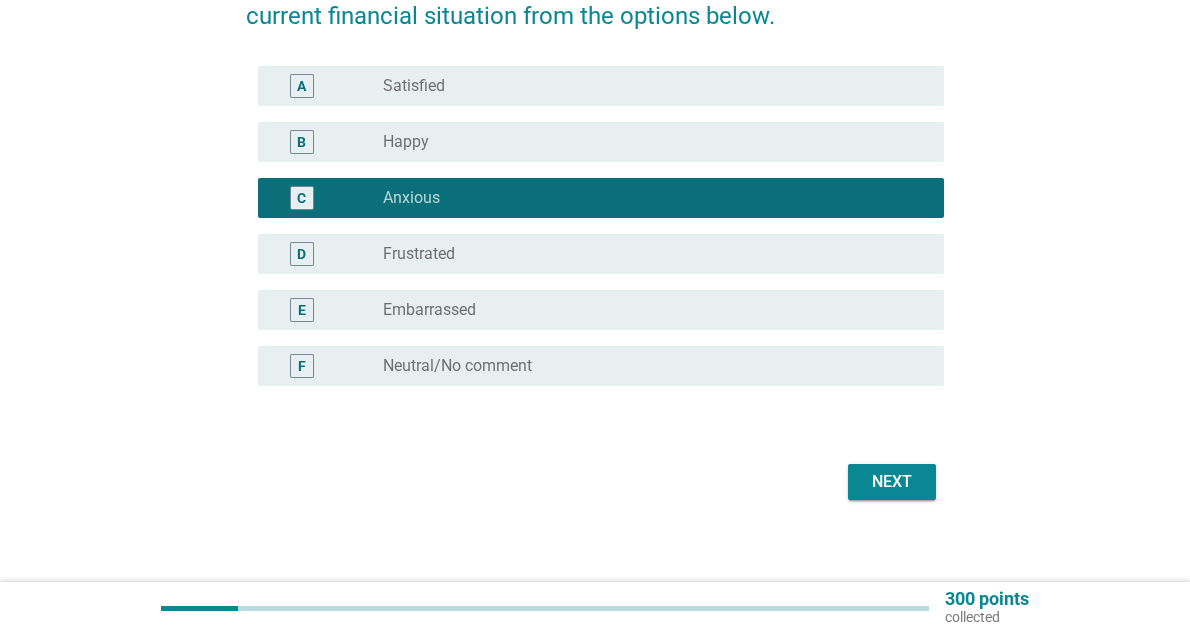 scroll, scrollTop: 230, scrollLeft: 0, axis: vertical 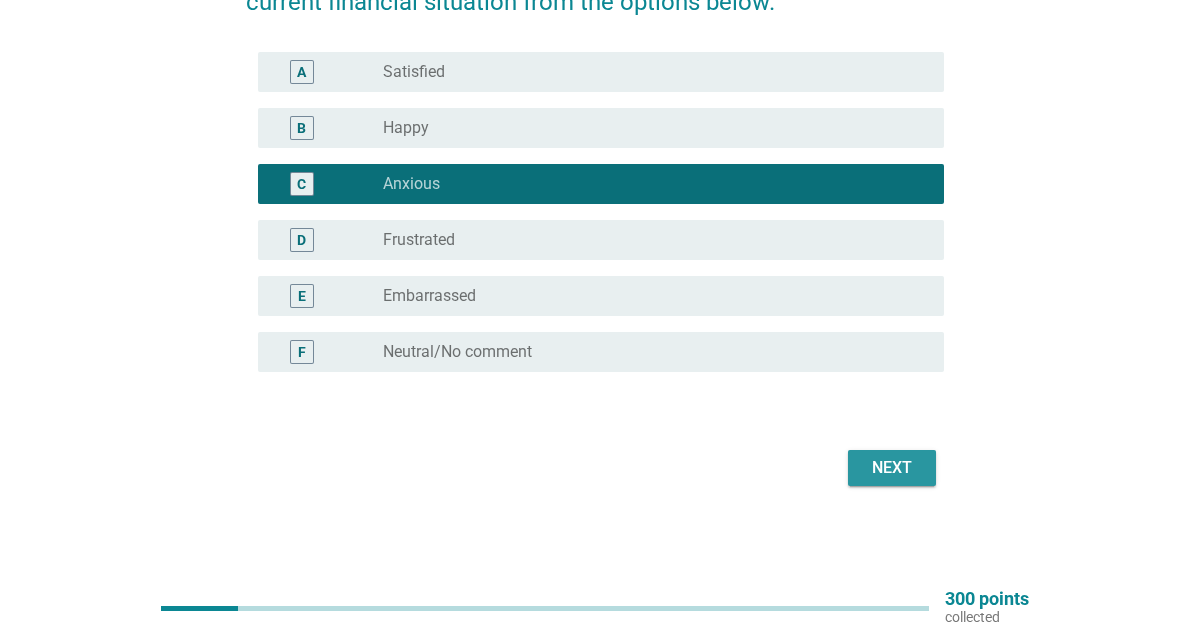 click on "Next" at bounding box center (892, 468) 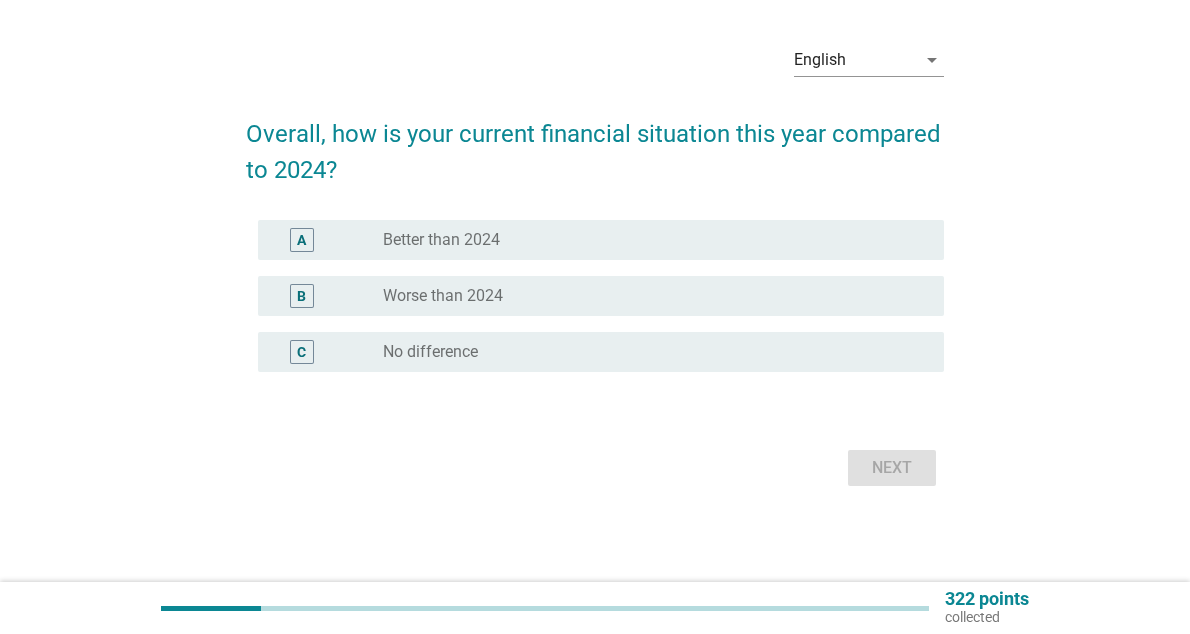 click on "Overall, how is your current financial situation this year compared to 2024?     A     radio_button_unchecked Better than 2024   B     radio_button_unchecked Worse than 2024   C     radio_button_unchecked No difference     Next" at bounding box center [594, 294] 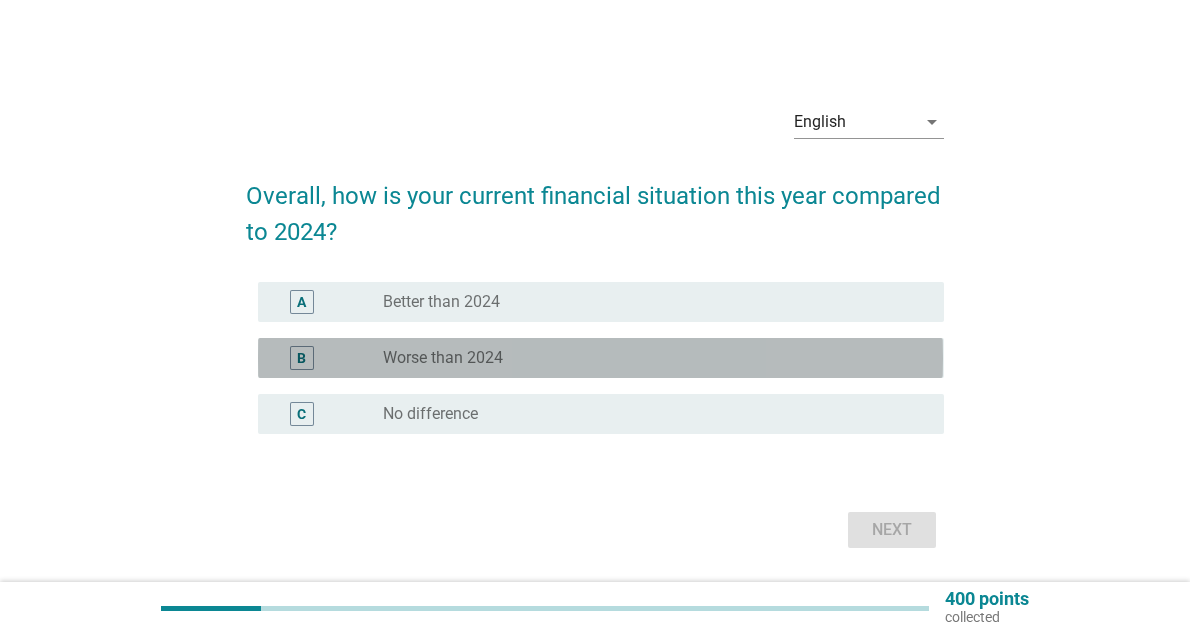 click on "radio_button_unchecked Worse than 2024" at bounding box center (647, 358) 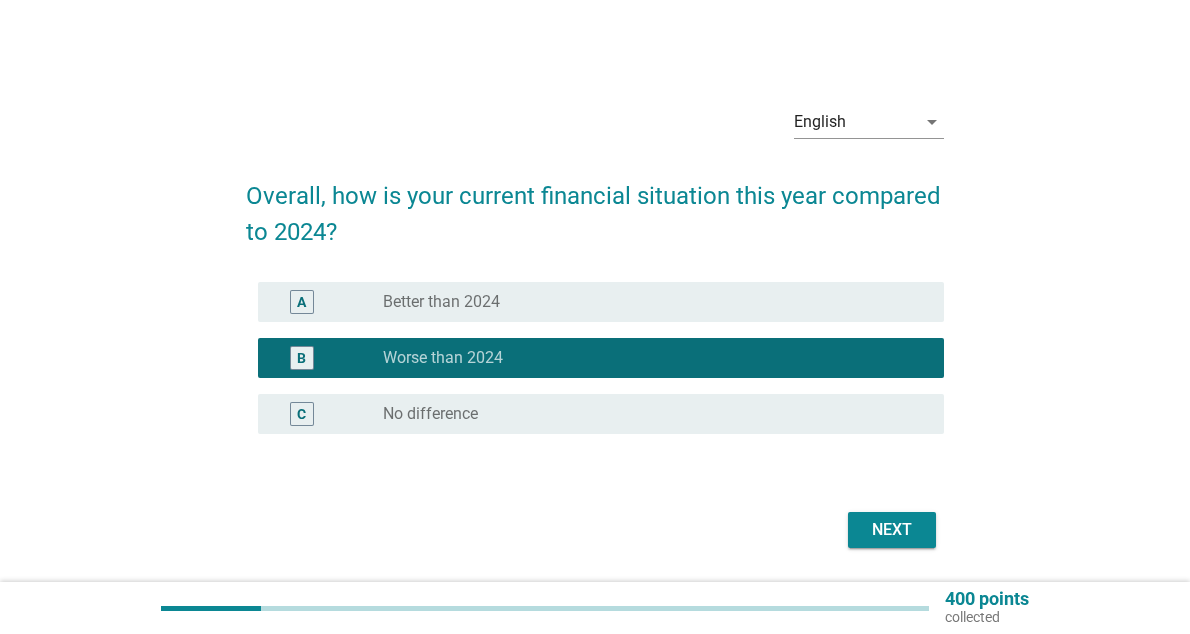 click on "Next" at bounding box center [892, 530] 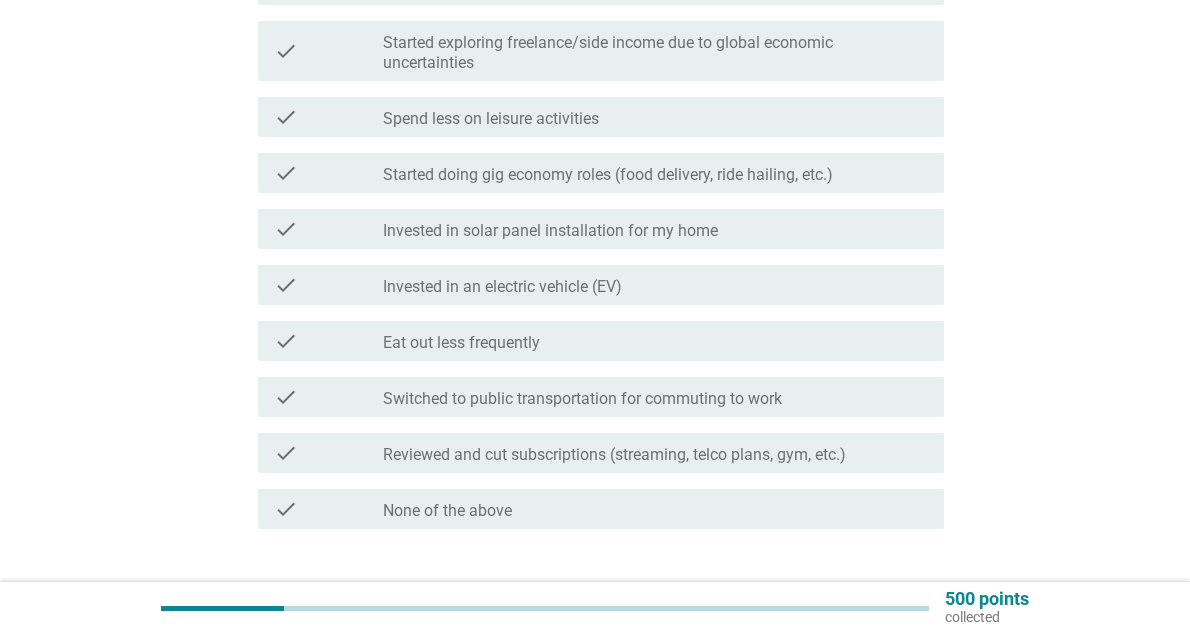 scroll, scrollTop: 400, scrollLeft: 0, axis: vertical 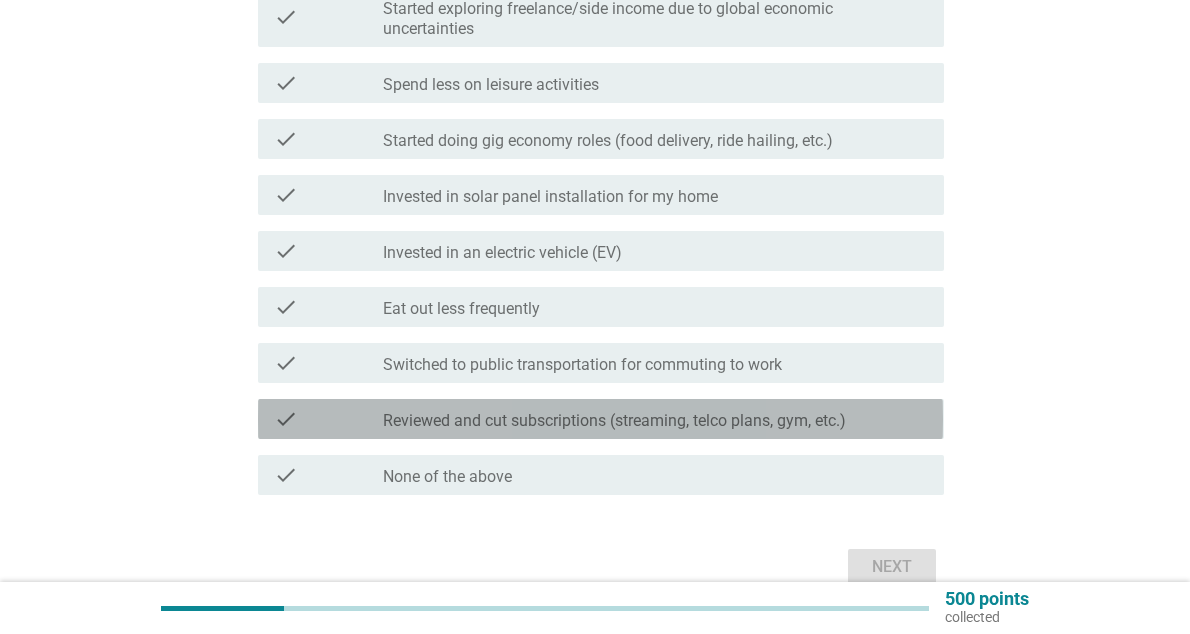 click on "Reviewed and cut subscriptions (streaming, telco plans, gym, etc.)" at bounding box center (614, 421) 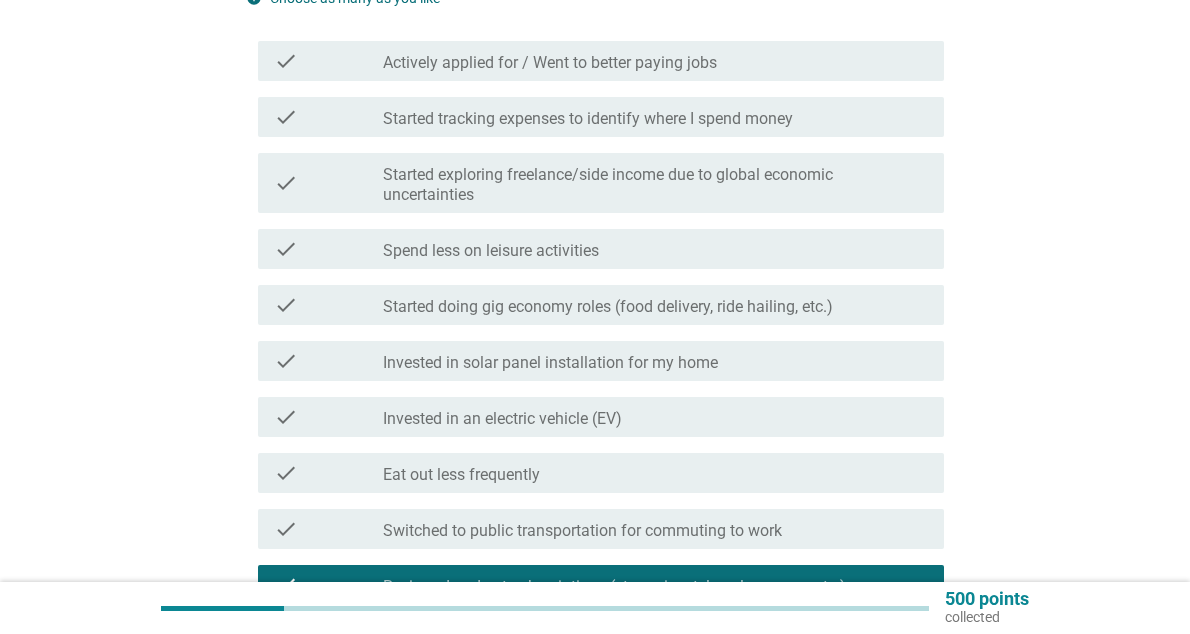 scroll, scrollTop: 200, scrollLeft: 0, axis: vertical 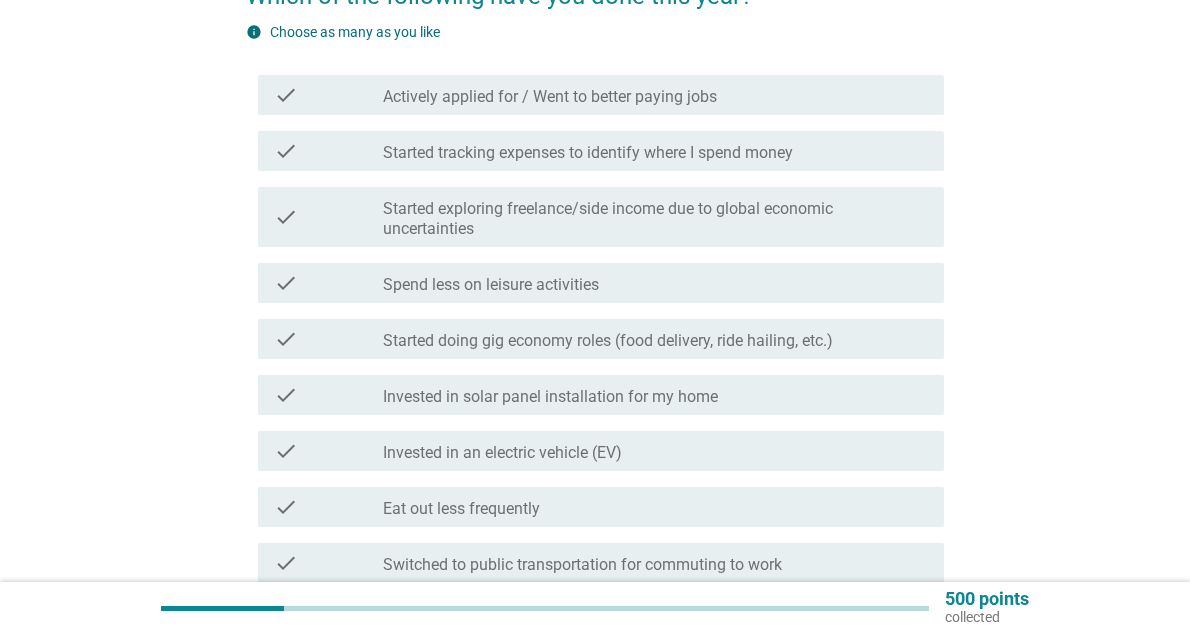 click on "check_box_outline_blank Spend less on leisure activities" at bounding box center (655, 283) 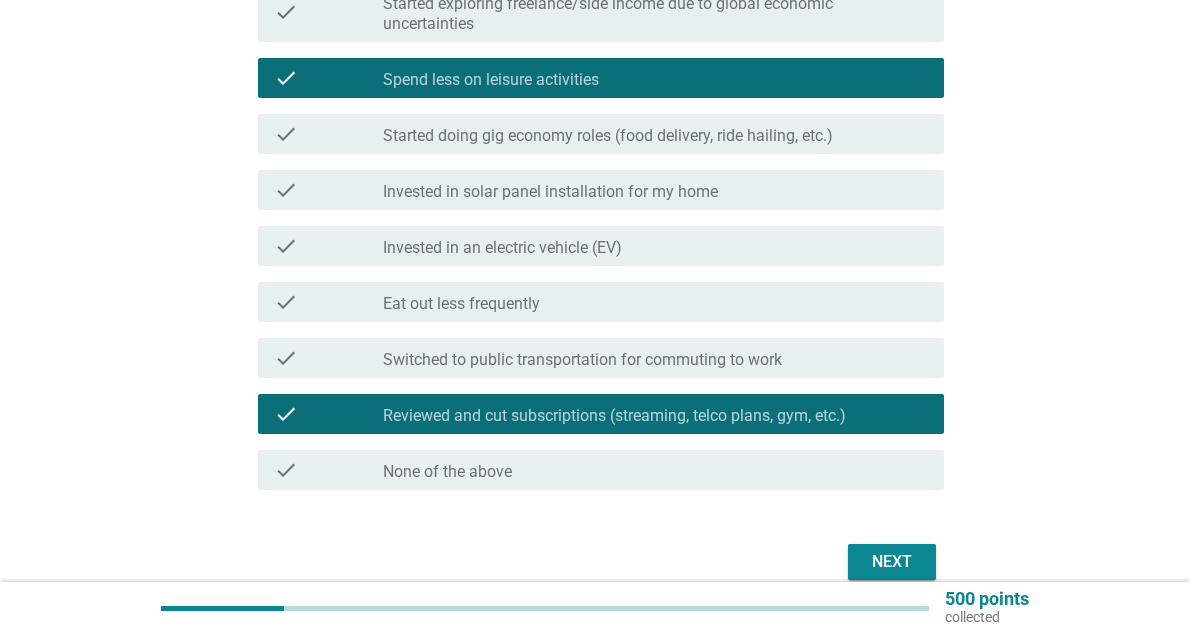 scroll, scrollTop: 499, scrollLeft: 0, axis: vertical 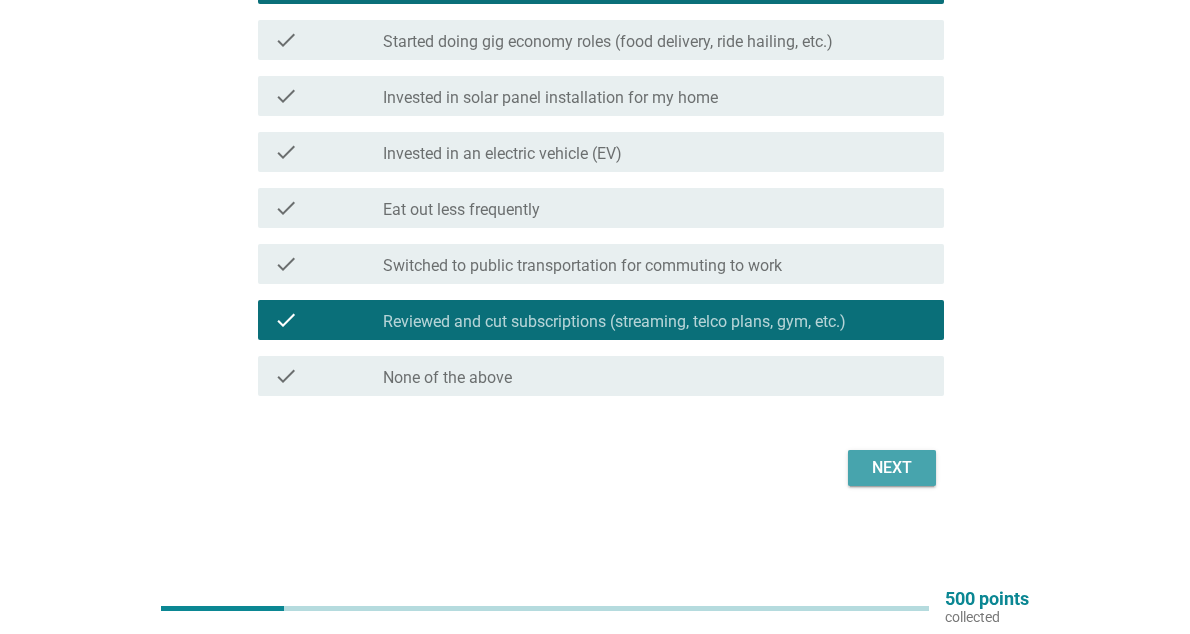click on "Next" at bounding box center (892, 468) 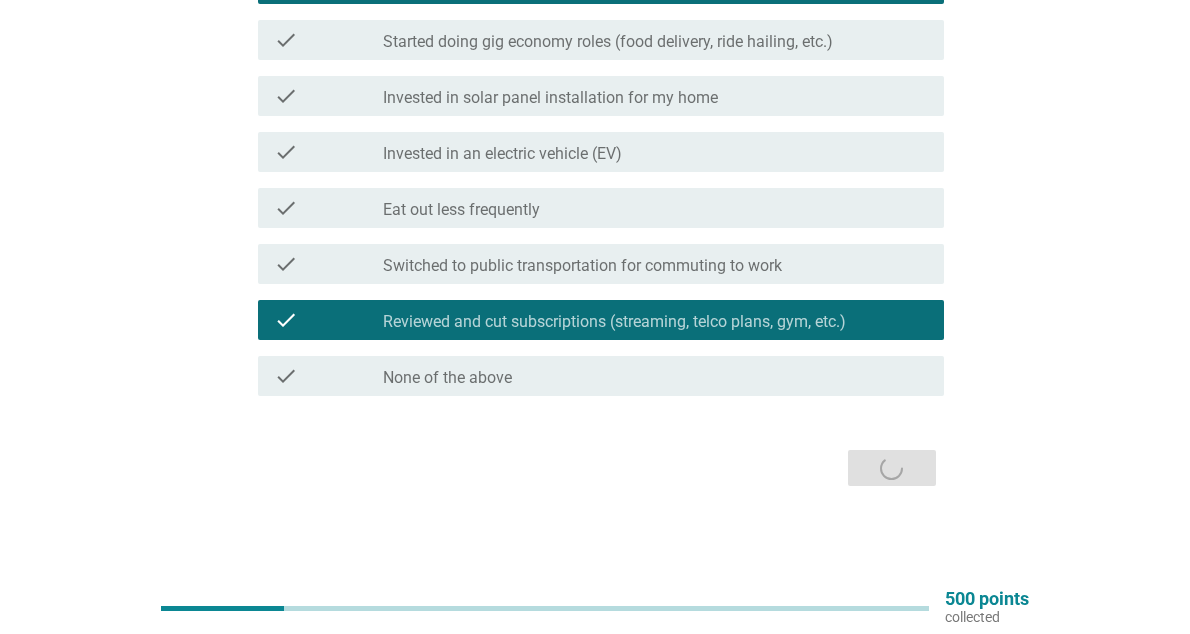 scroll, scrollTop: 0, scrollLeft: 0, axis: both 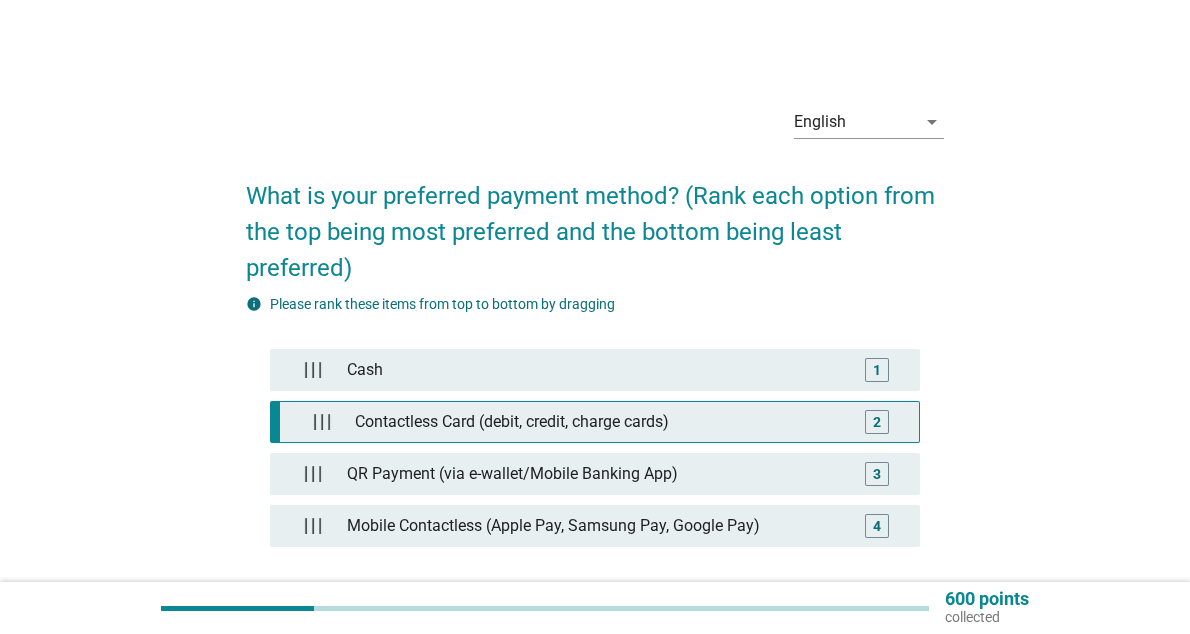 type 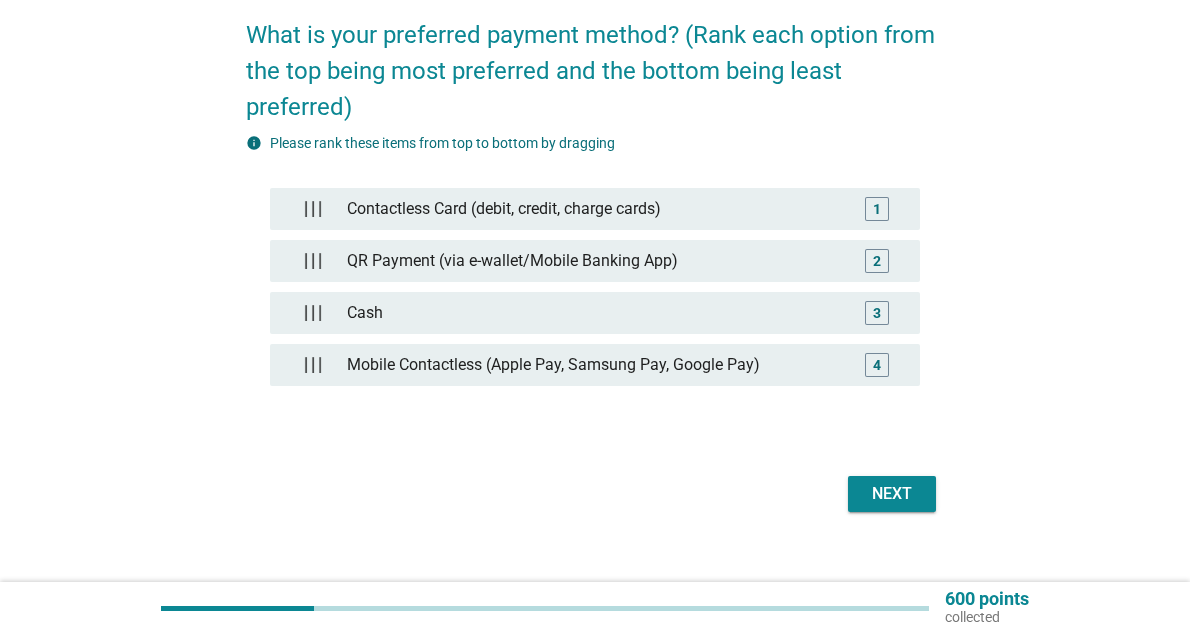 scroll, scrollTop: 187, scrollLeft: 0, axis: vertical 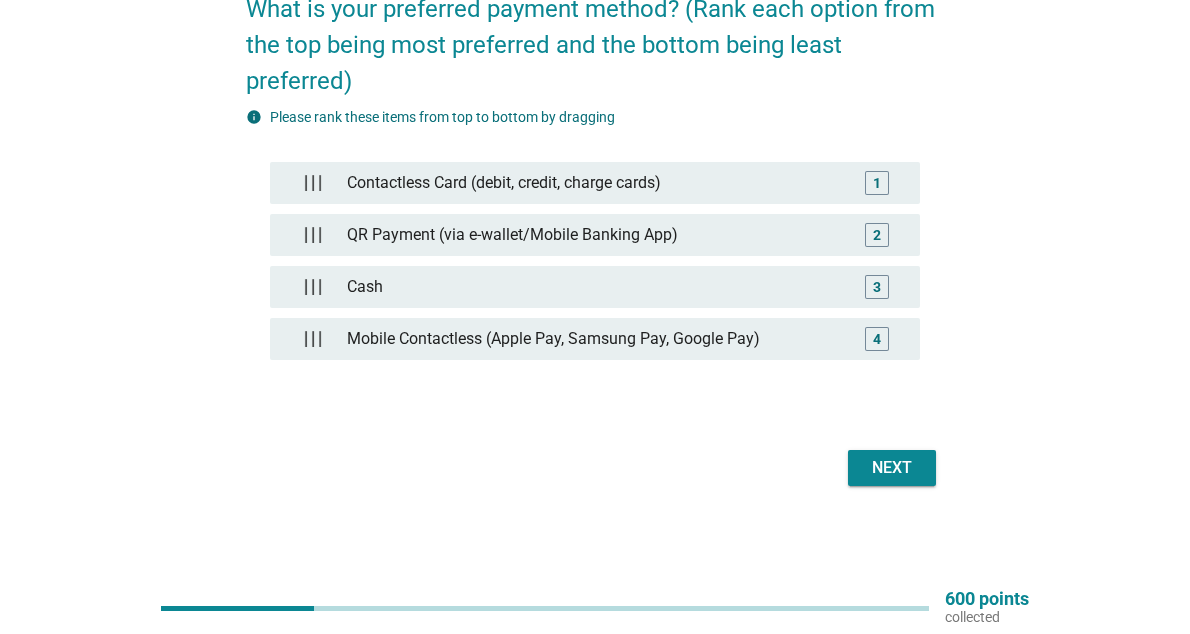 click on "Next" at bounding box center [892, 468] 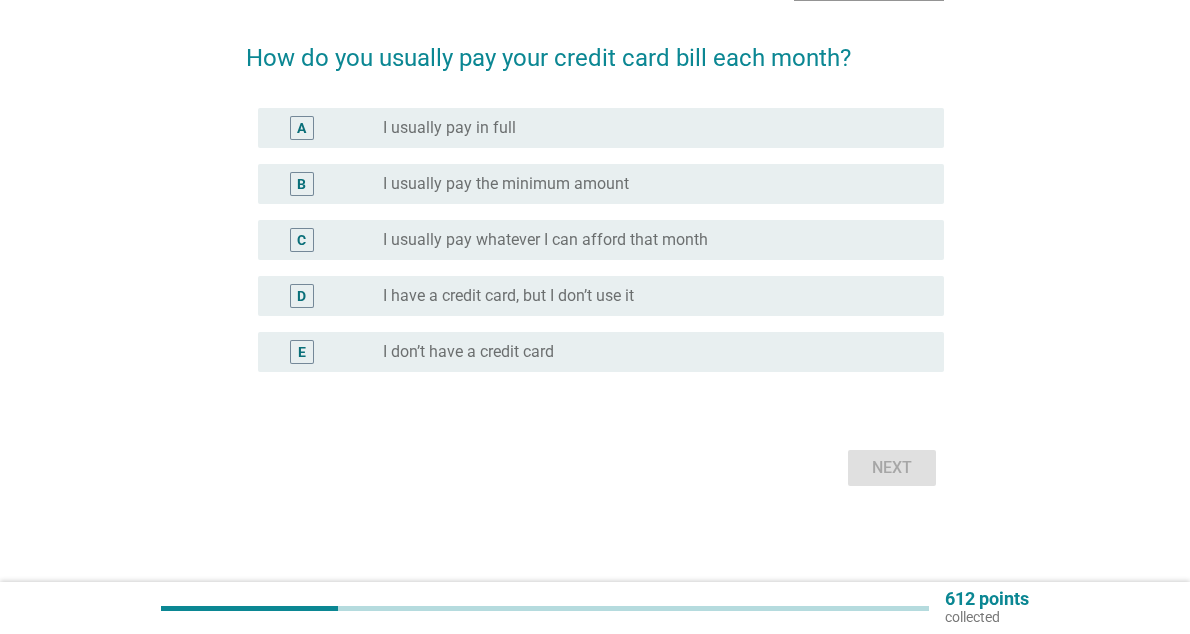 scroll, scrollTop: 0, scrollLeft: 0, axis: both 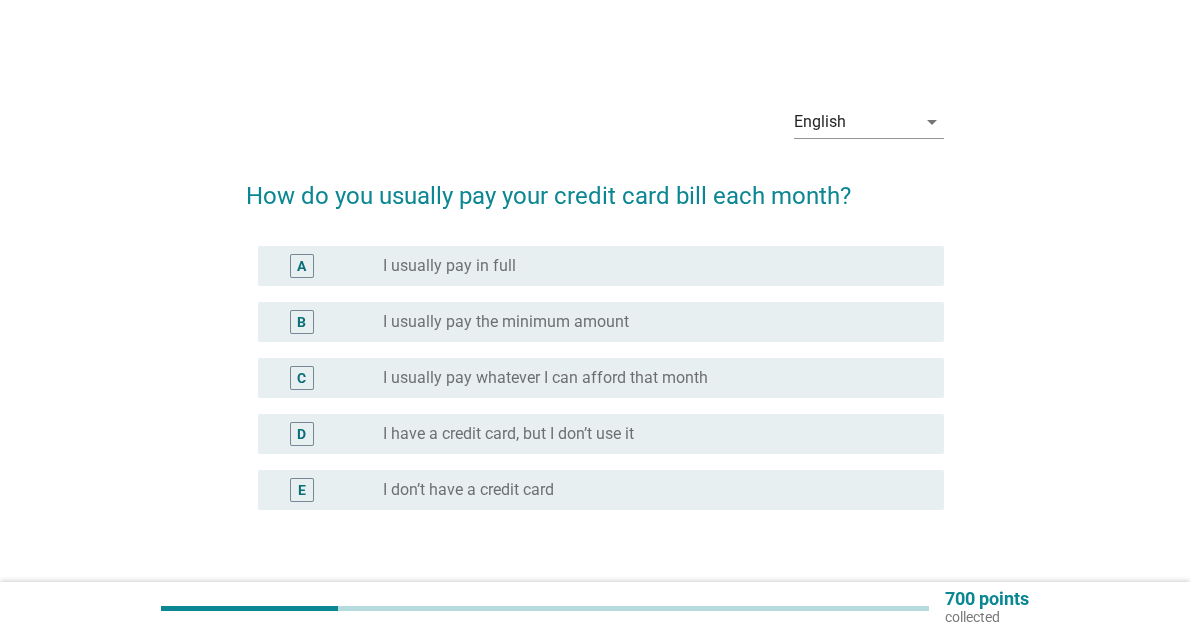 click on "I usually pay in full" at bounding box center [449, 266] 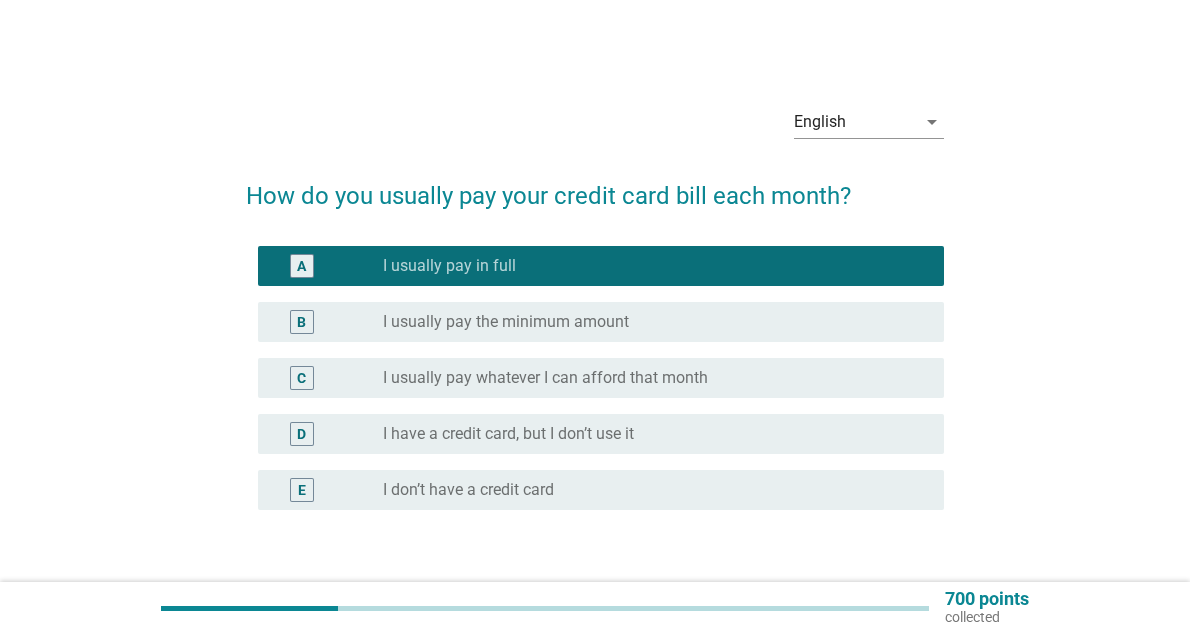 scroll, scrollTop: 100, scrollLeft: 0, axis: vertical 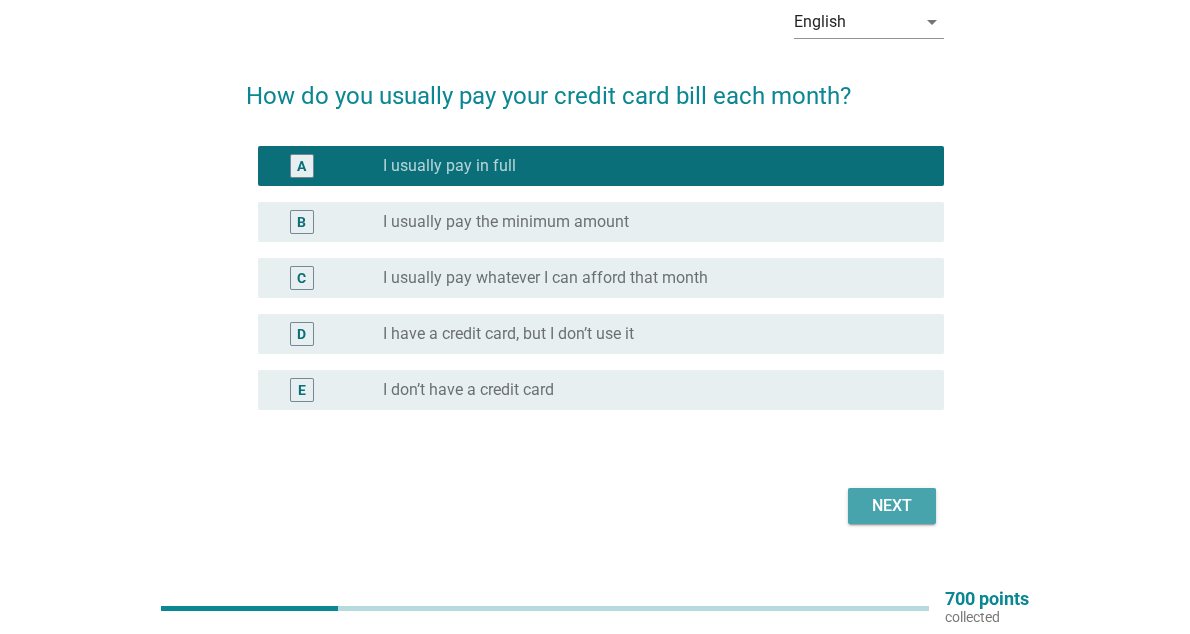click on "Next" at bounding box center [892, 506] 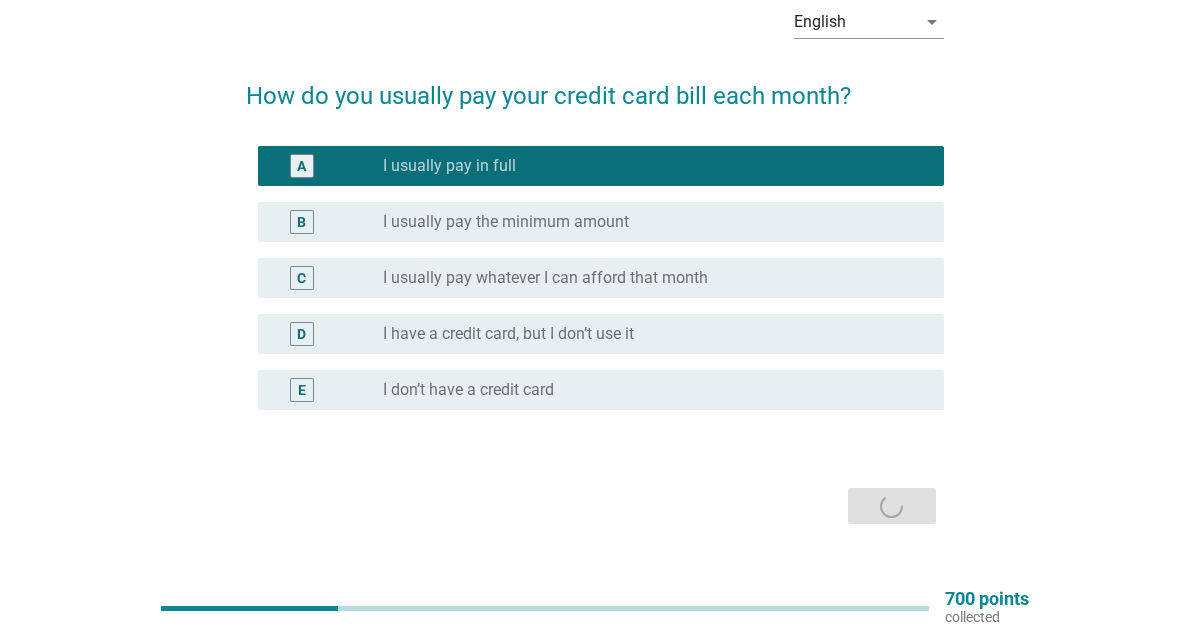 scroll, scrollTop: 0, scrollLeft: 0, axis: both 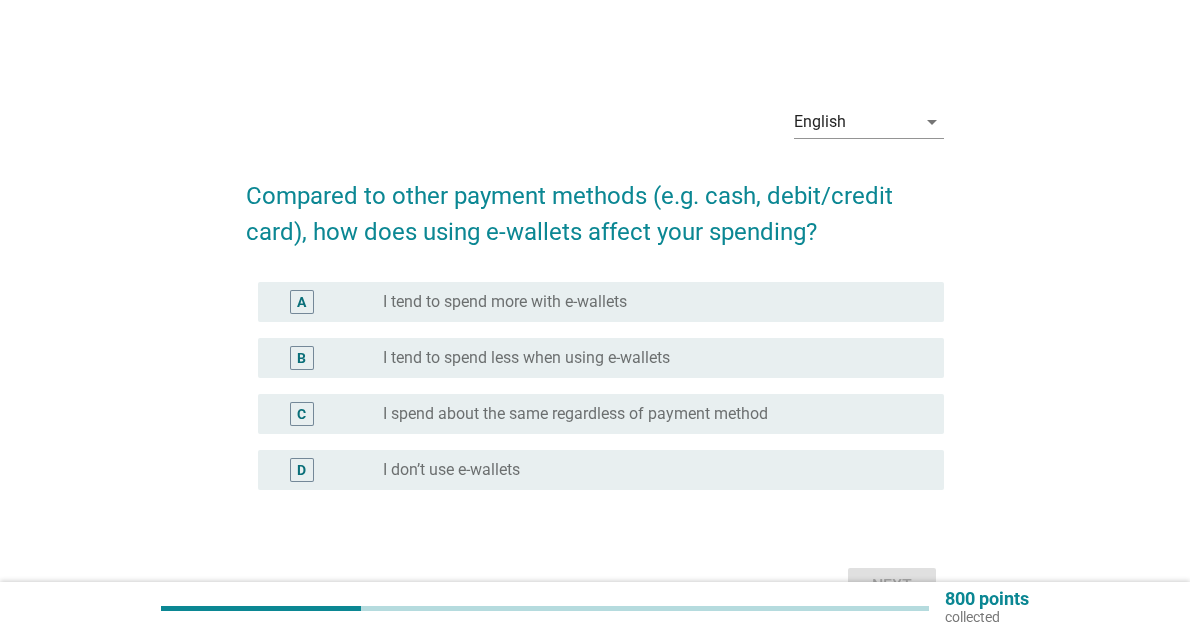 click on "I tend to spend more with e-wallets" at bounding box center [505, 302] 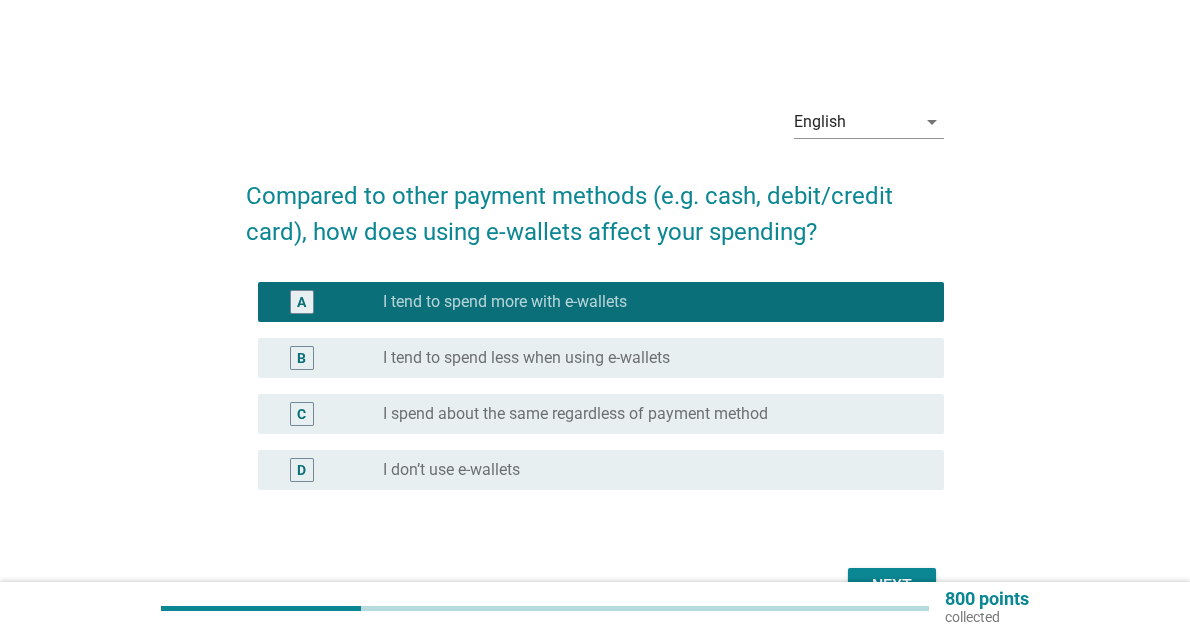 scroll, scrollTop: 118, scrollLeft: 0, axis: vertical 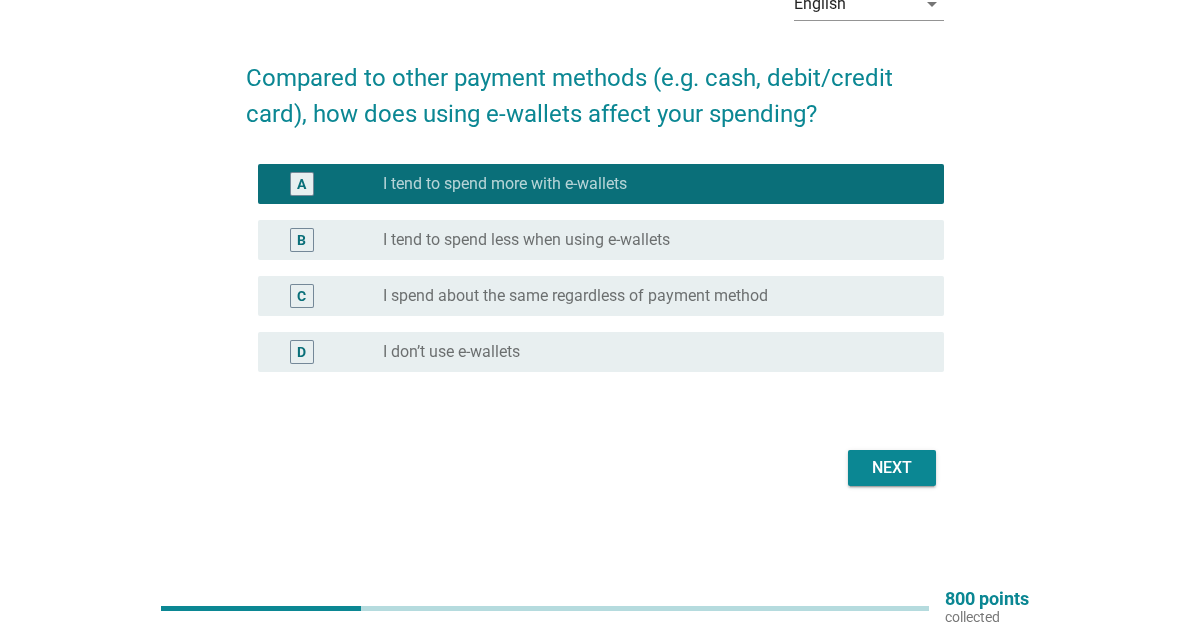 click on "Next" at bounding box center [892, 468] 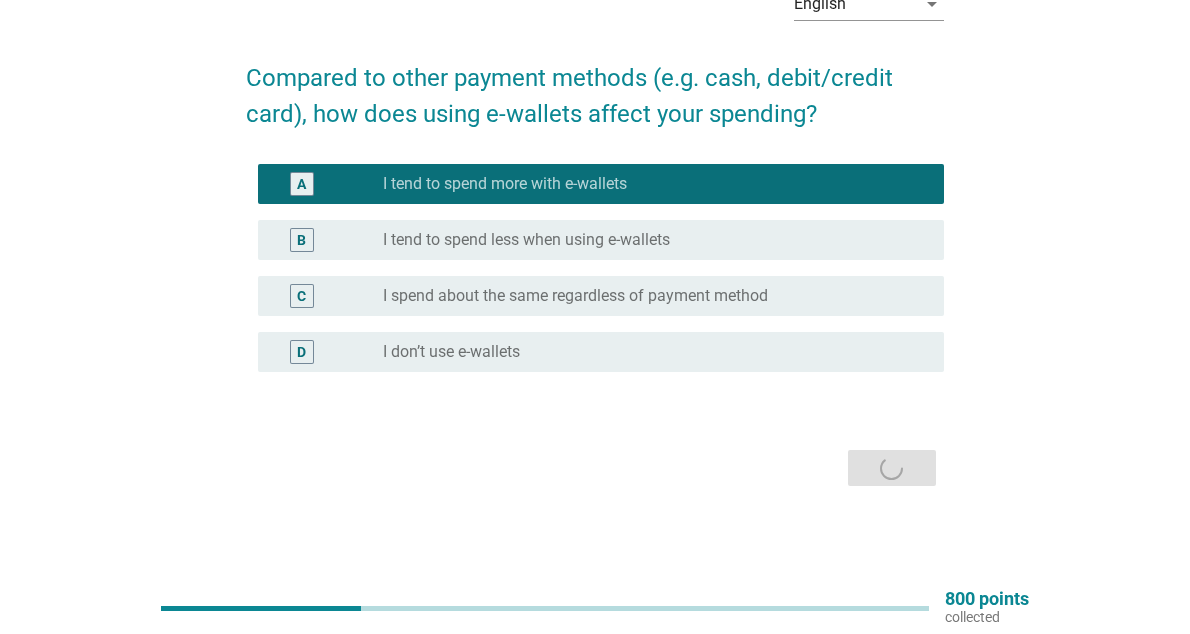 scroll, scrollTop: 0, scrollLeft: 0, axis: both 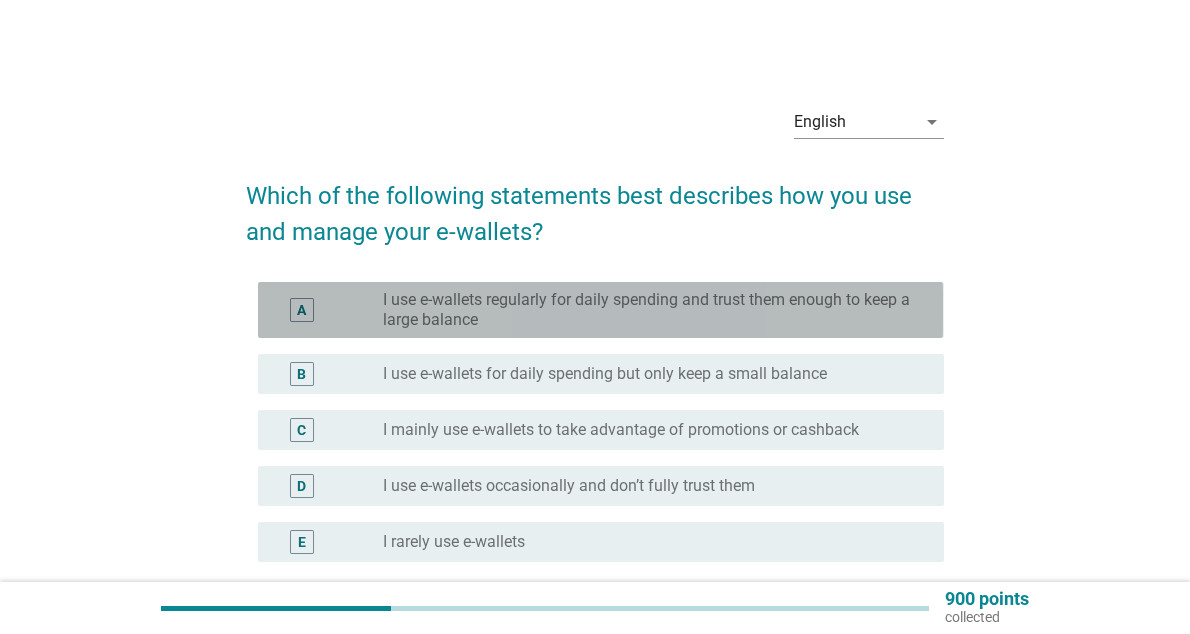 click on "I use e-wallets regularly for daily spending and trust them enough to keep a large balance" at bounding box center (647, 310) 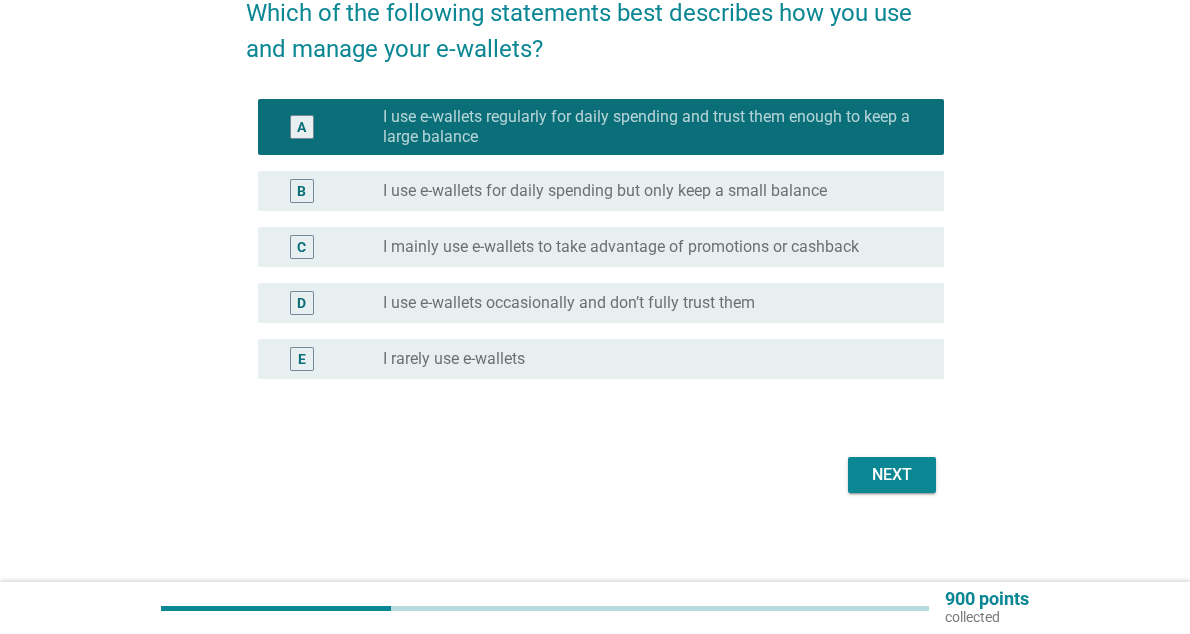 scroll, scrollTop: 190, scrollLeft: 0, axis: vertical 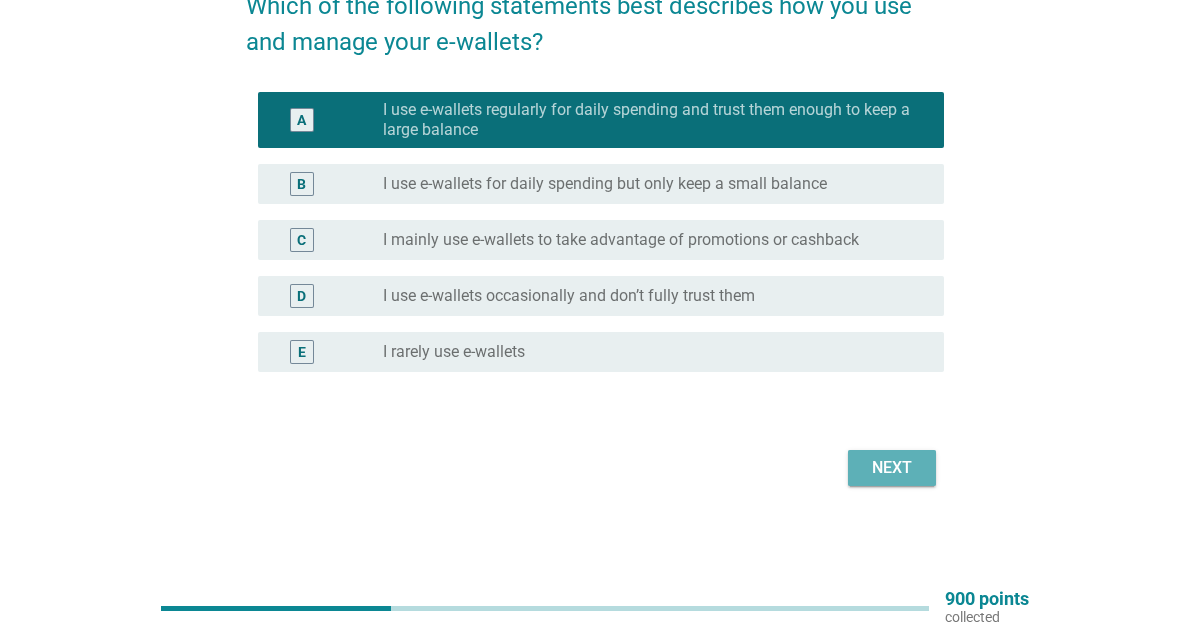 click on "Next" at bounding box center [892, 468] 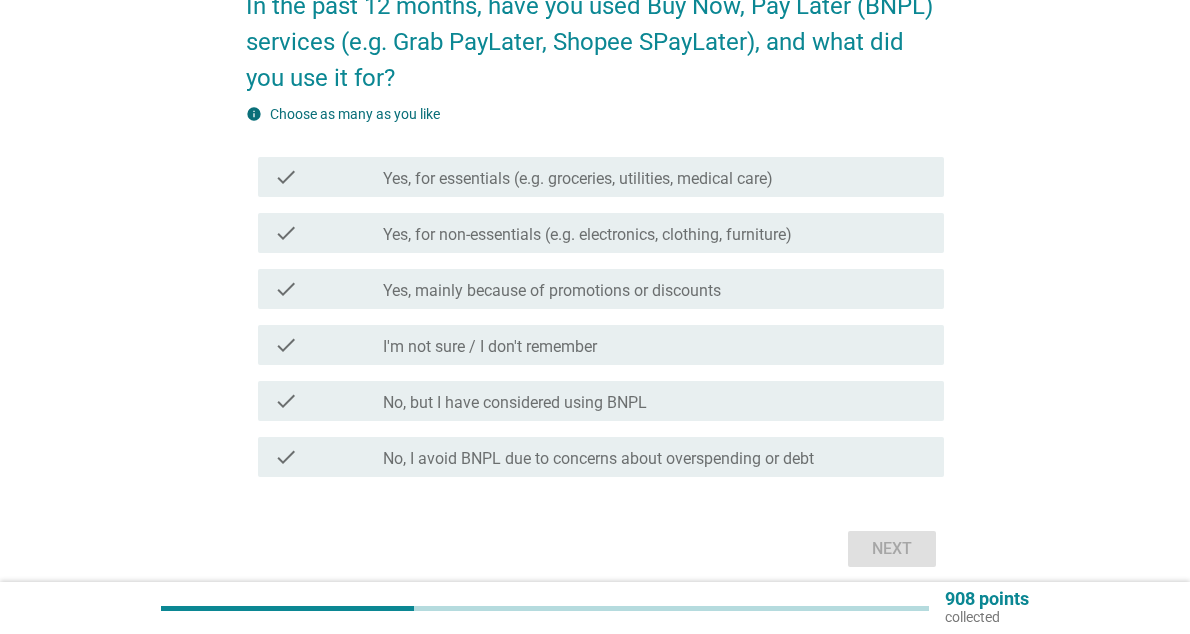 scroll, scrollTop: 0, scrollLeft: 0, axis: both 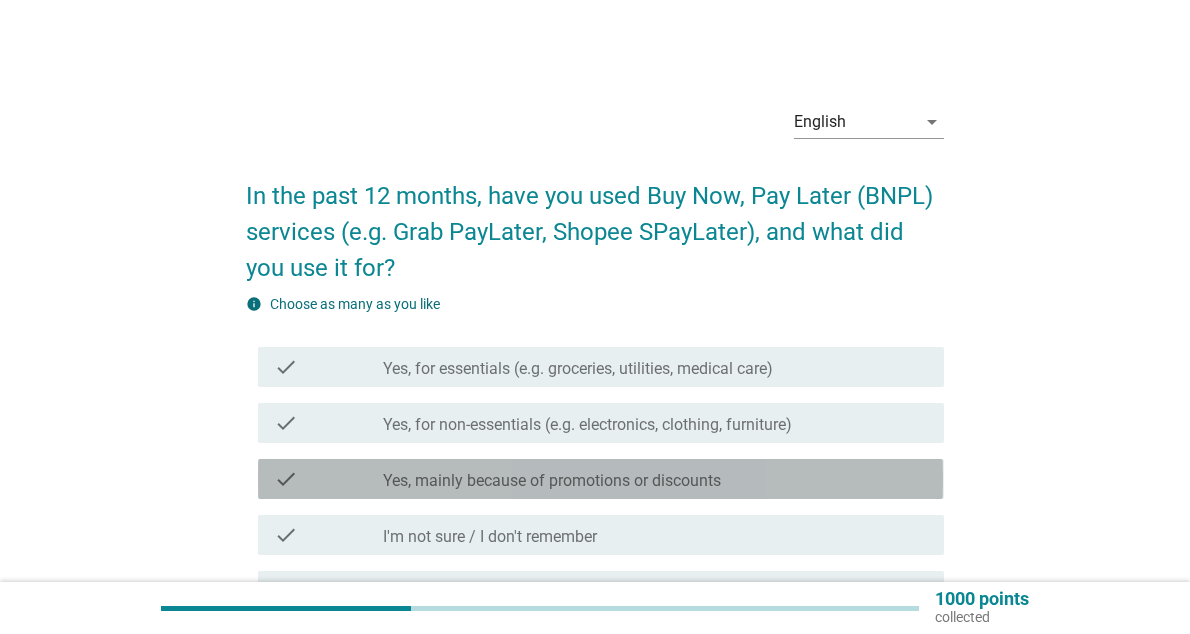 click on "check_box_outline_blank Yes, mainly because of promotions or discounts" at bounding box center [655, 479] 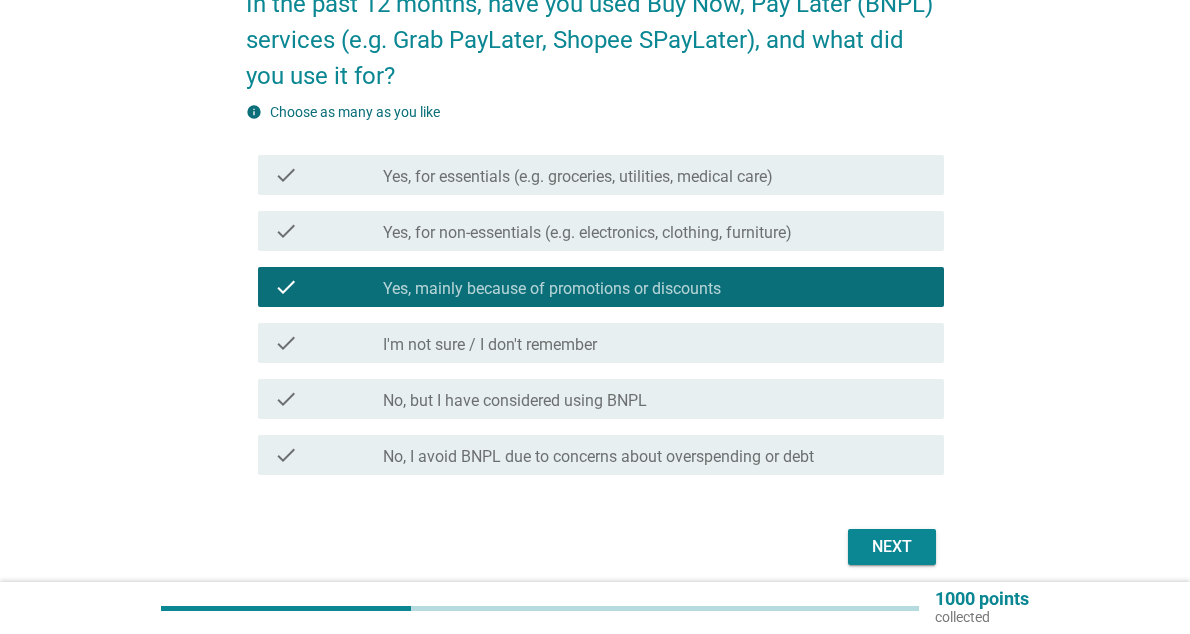 scroll, scrollTop: 200, scrollLeft: 0, axis: vertical 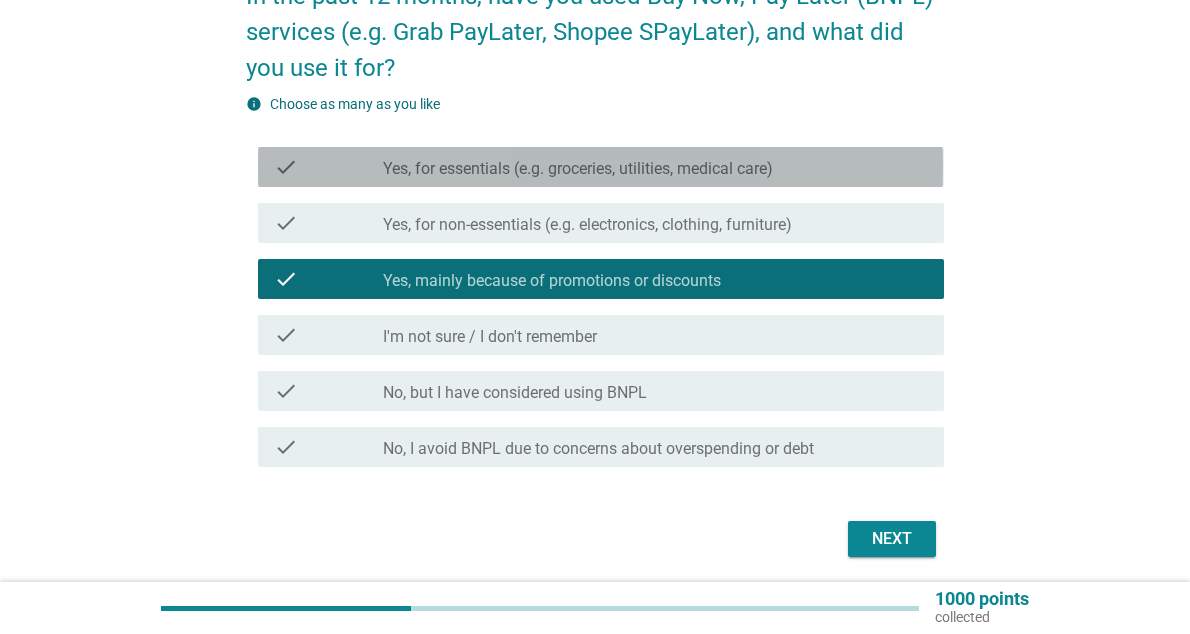 click on "Yes, for essentials (e.g. groceries, utilities, medical care)" at bounding box center (578, 169) 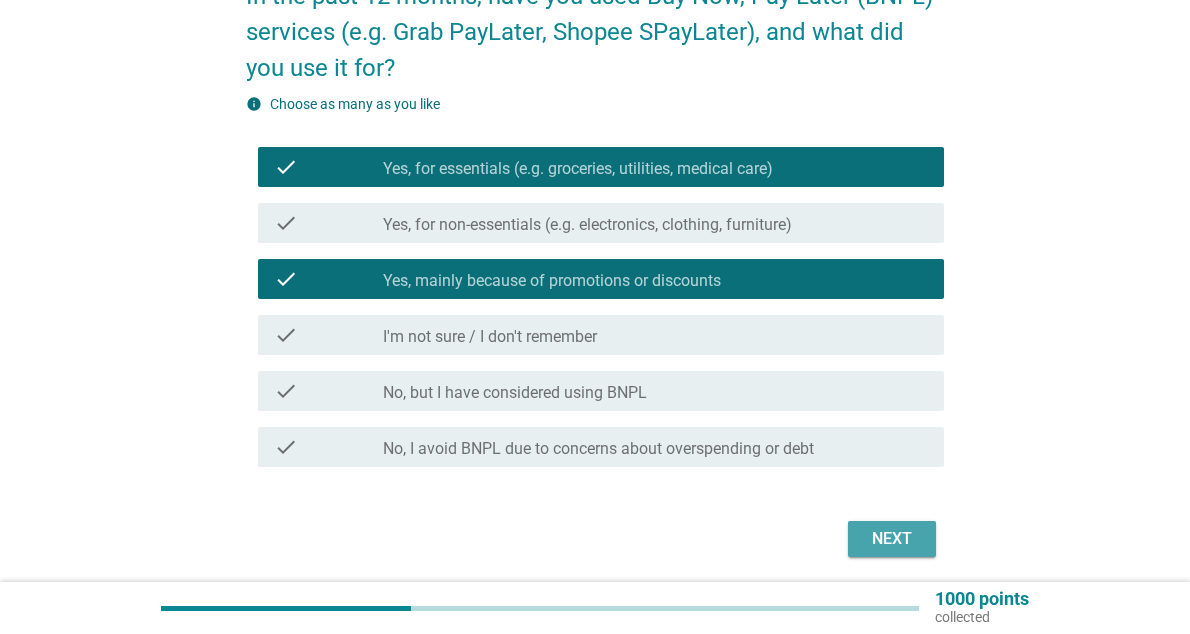 click on "Next" at bounding box center [892, 539] 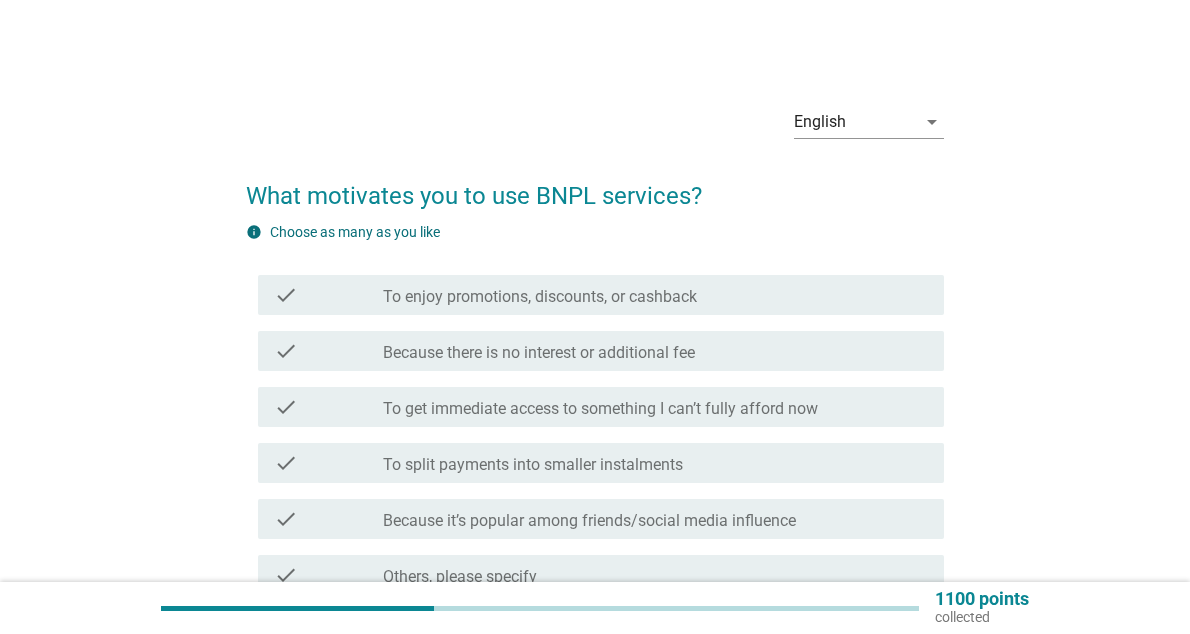 scroll, scrollTop: 100, scrollLeft: 0, axis: vertical 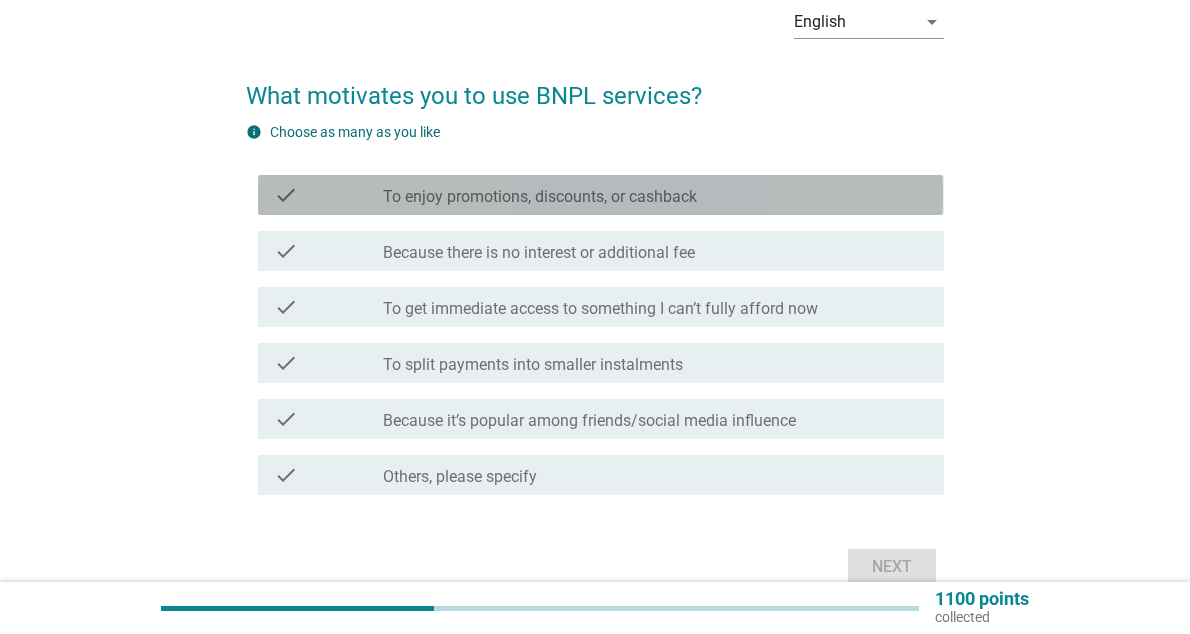 click on "check     check_box_outline_blank To enjoy promotions, discounts, or cashback" at bounding box center (600, 195) 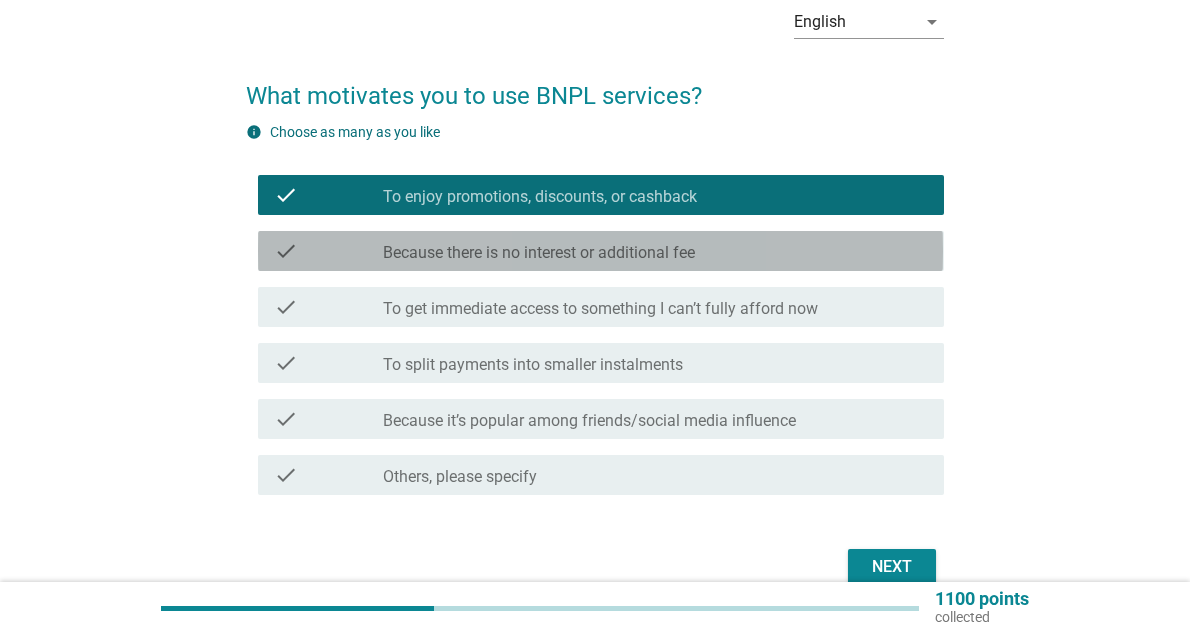 click on "check_box_outline_blank Because there is no interest or additional fee" at bounding box center (655, 251) 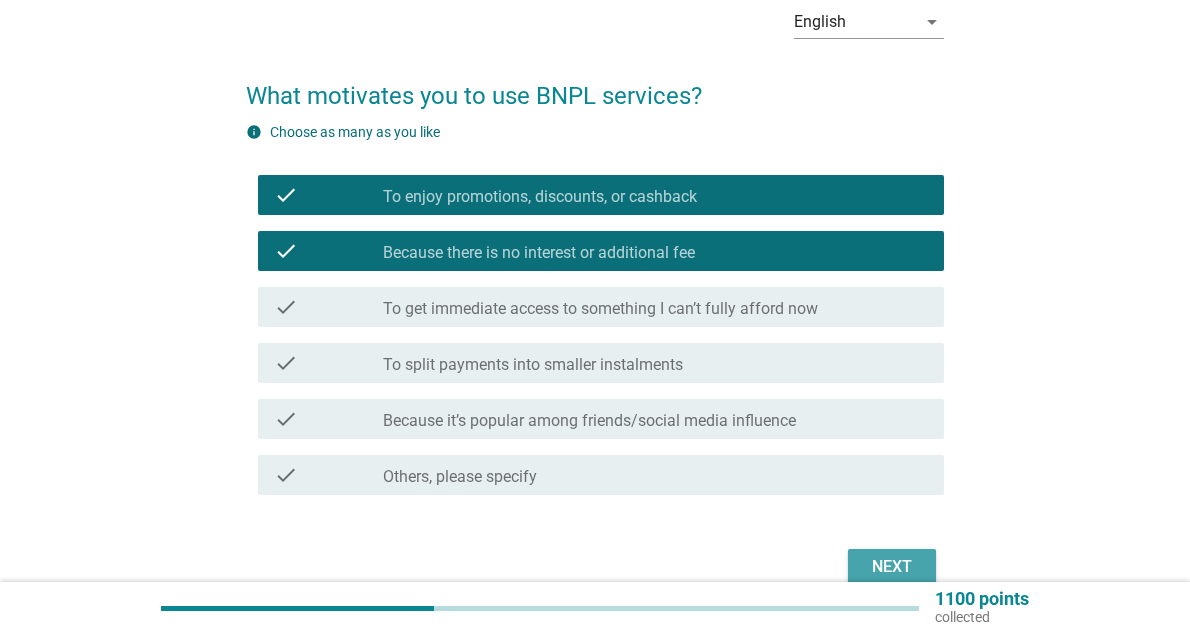 click on "Next" at bounding box center [892, 567] 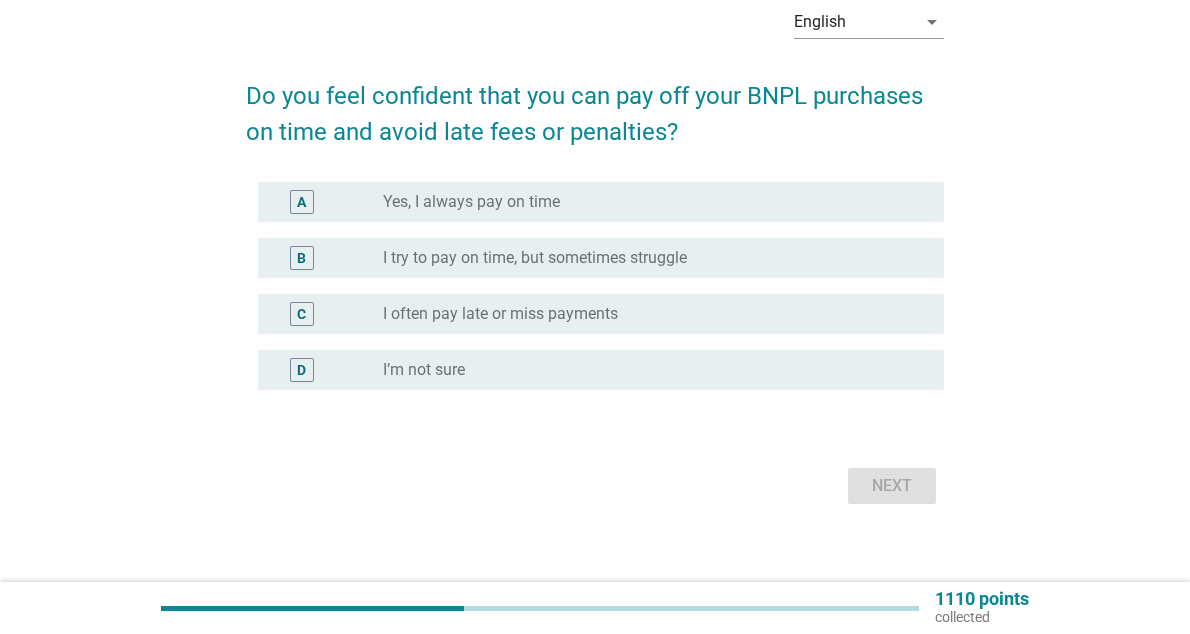 scroll, scrollTop: 0, scrollLeft: 0, axis: both 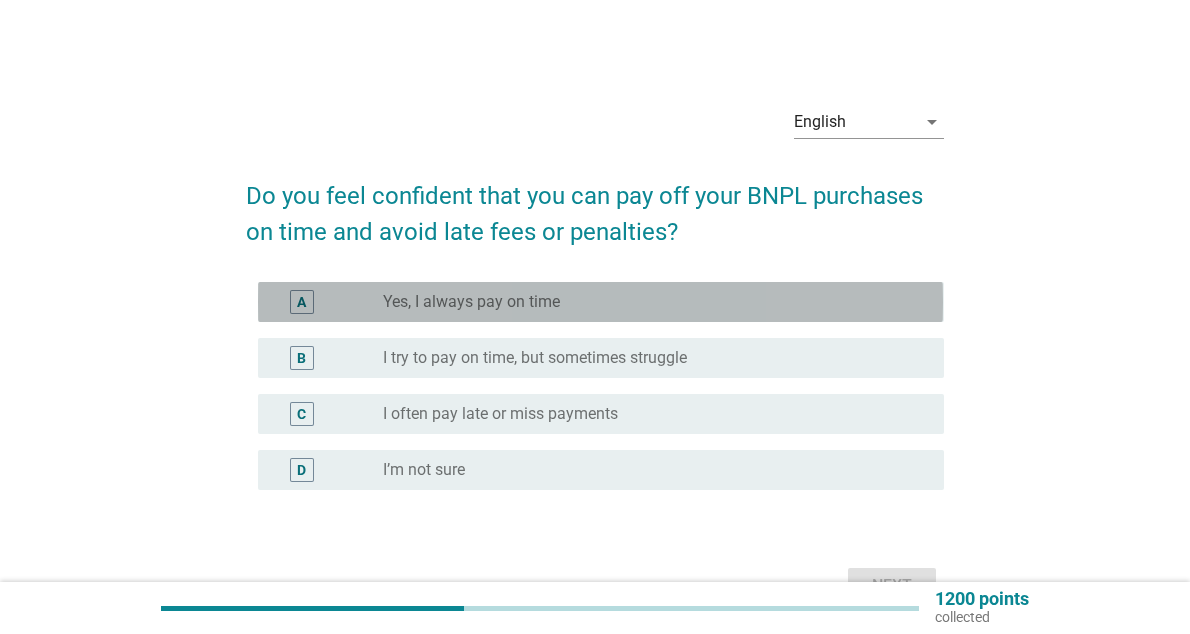 click on "Yes, I always pay on time" at bounding box center (471, 302) 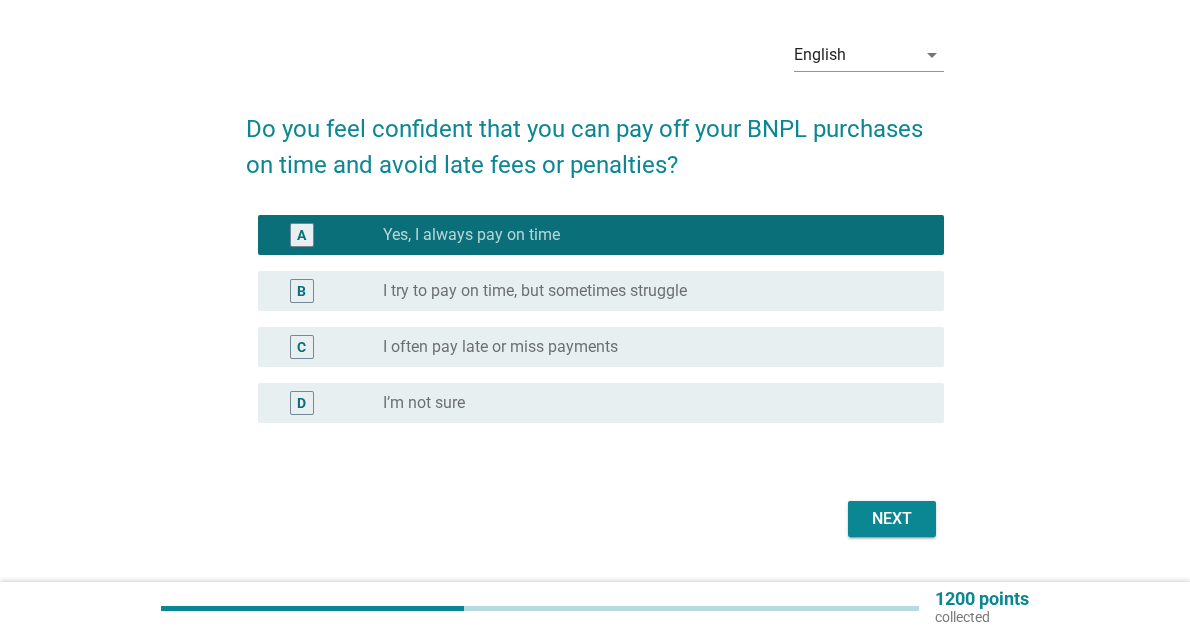 scroll, scrollTop: 100, scrollLeft: 0, axis: vertical 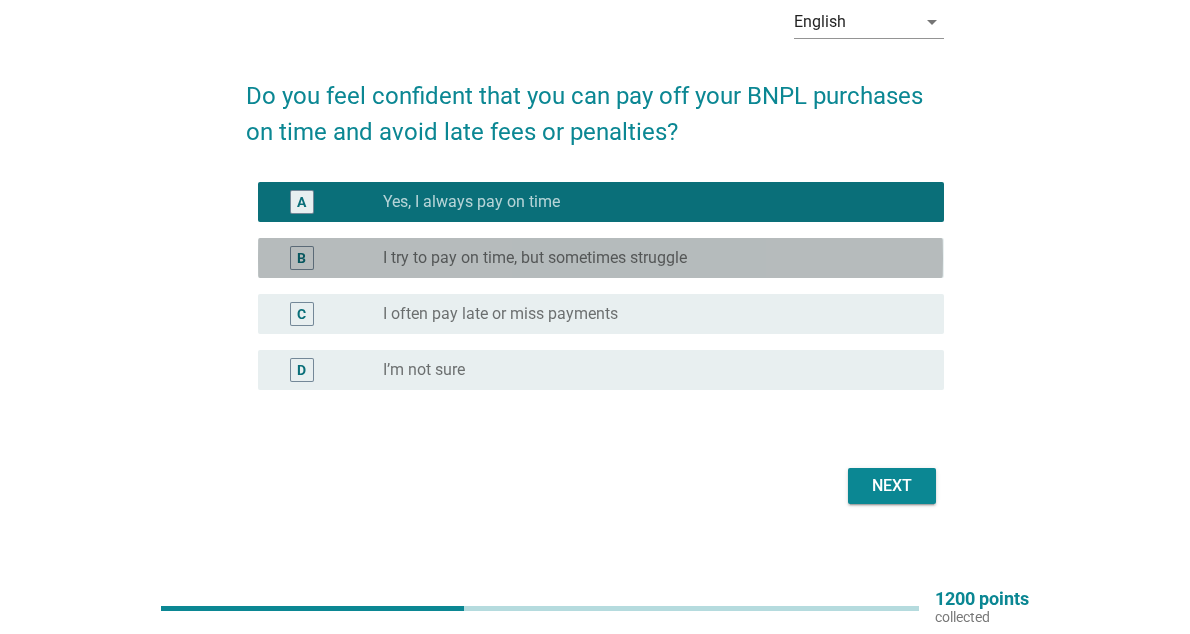 click on "B     radio_button_unchecked I try to pay on time, but sometimes struggle" at bounding box center (600, 258) 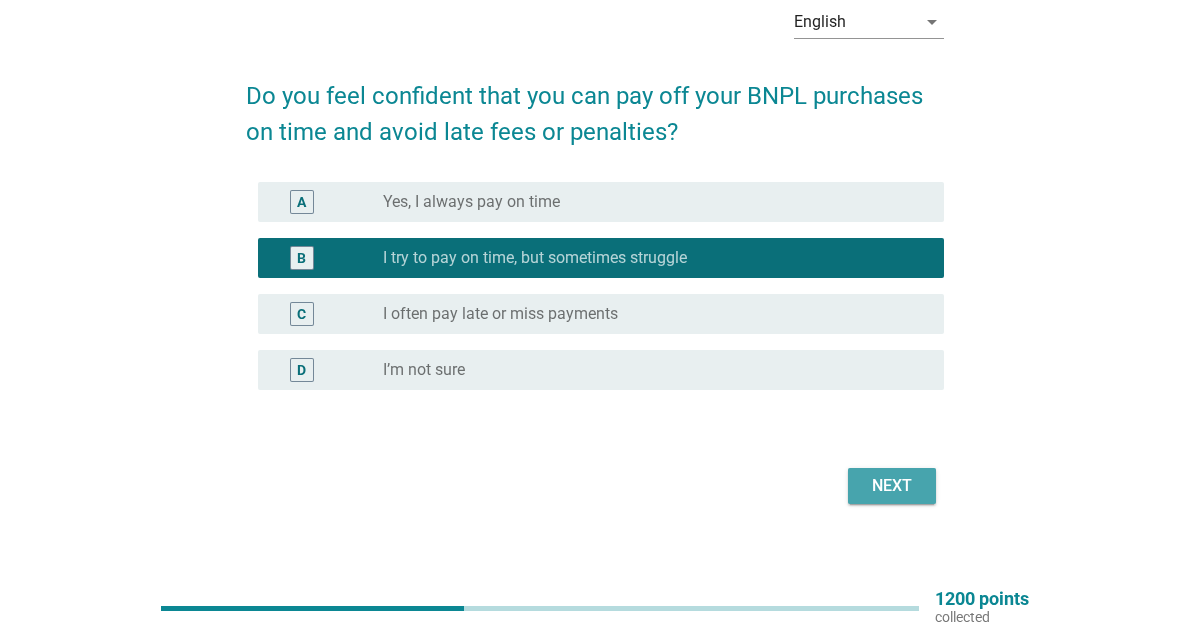 click on "Next" at bounding box center (892, 486) 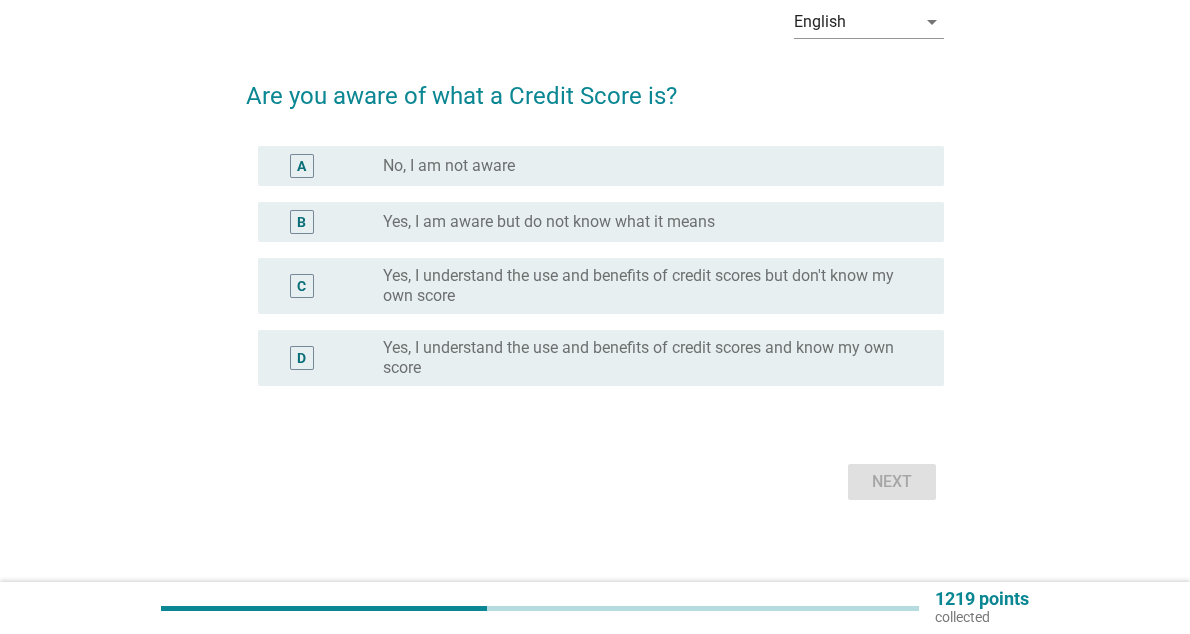 scroll, scrollTop: 0, scrollLeft: 0, axis: both 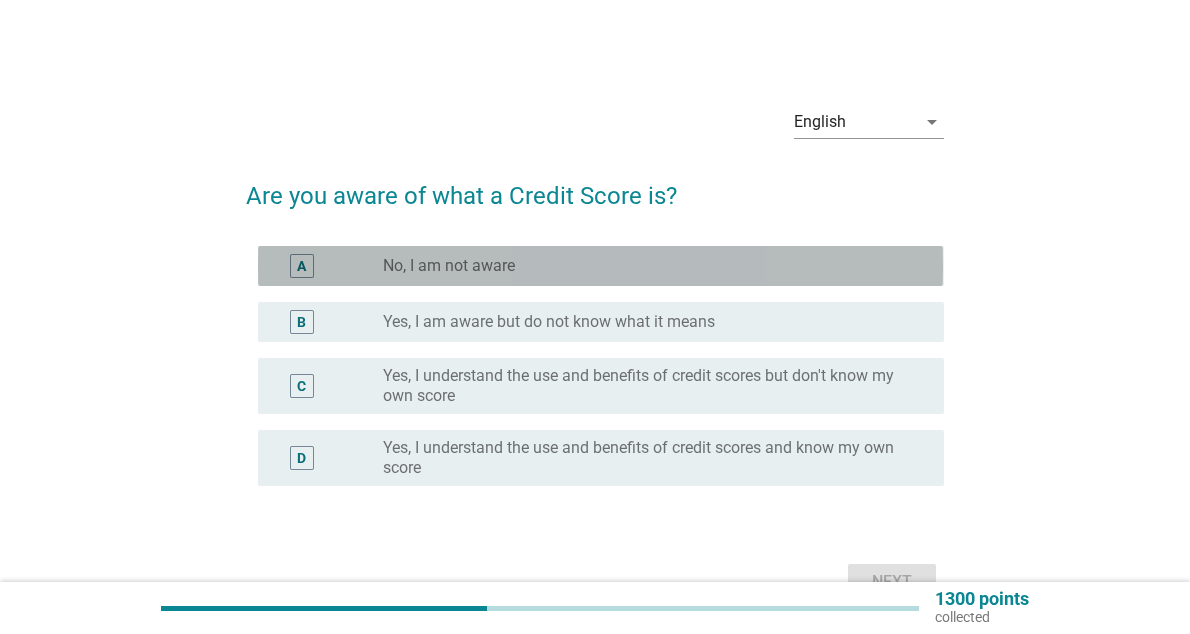 click on "radio_button_unchecked No, I am not aware" at bounding box center [647, 266] 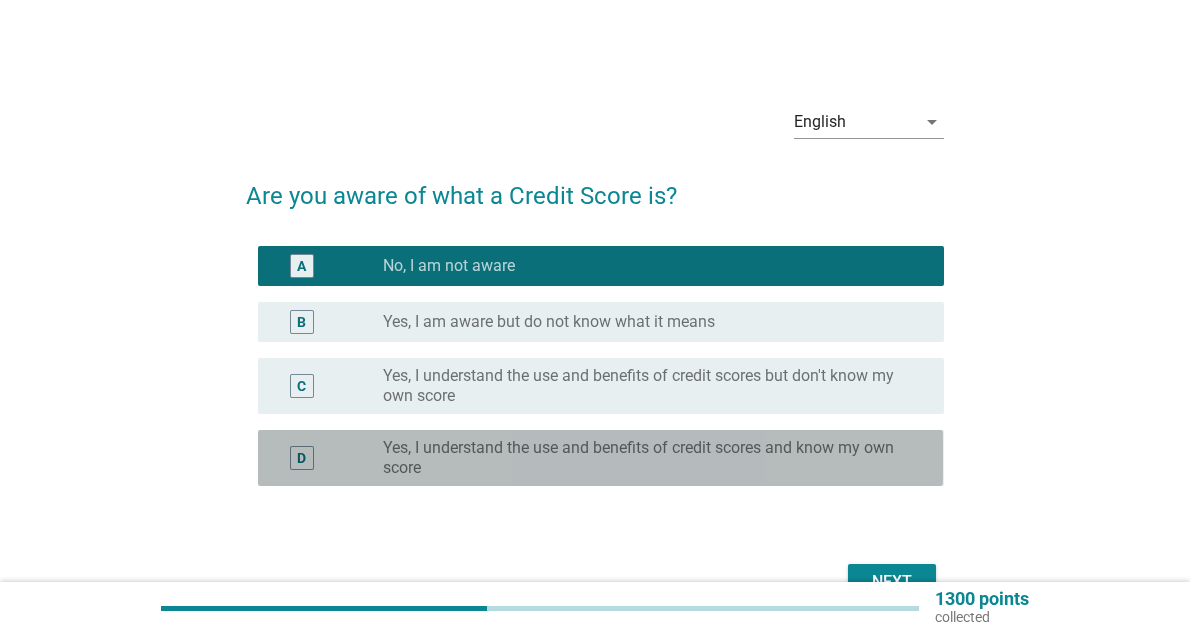 click on "Yes, I understand the use and benefits of credit scores and know my own score" at bounding box center (647, 458) 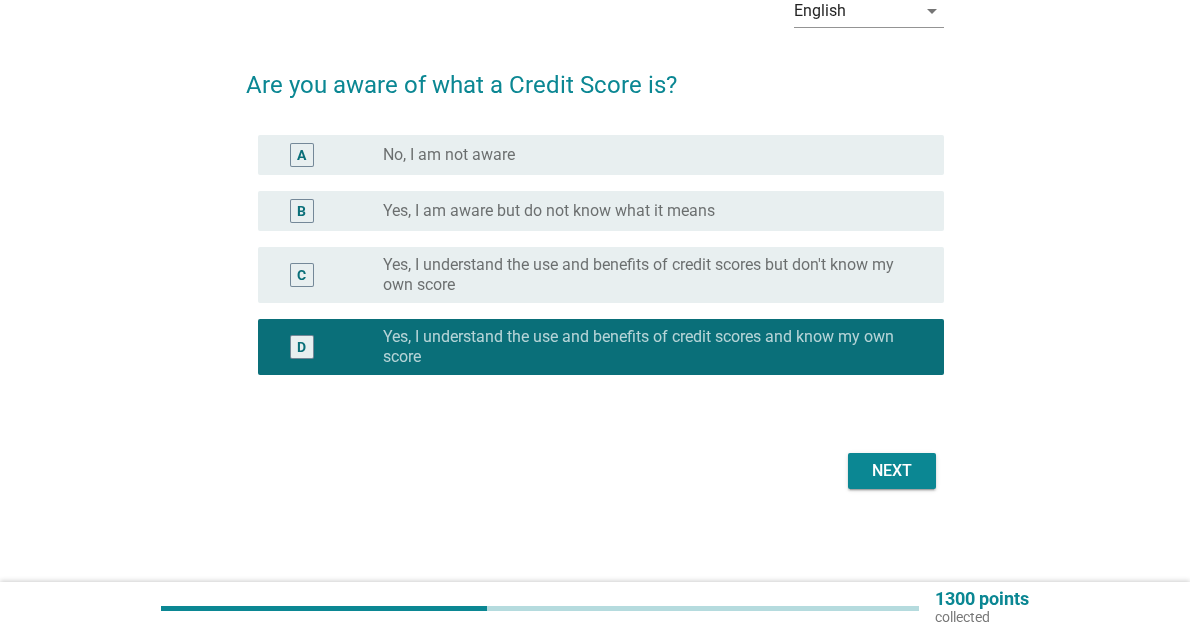 scroll, scrollTop: 114, scrollLeft: 0, axis: vertical 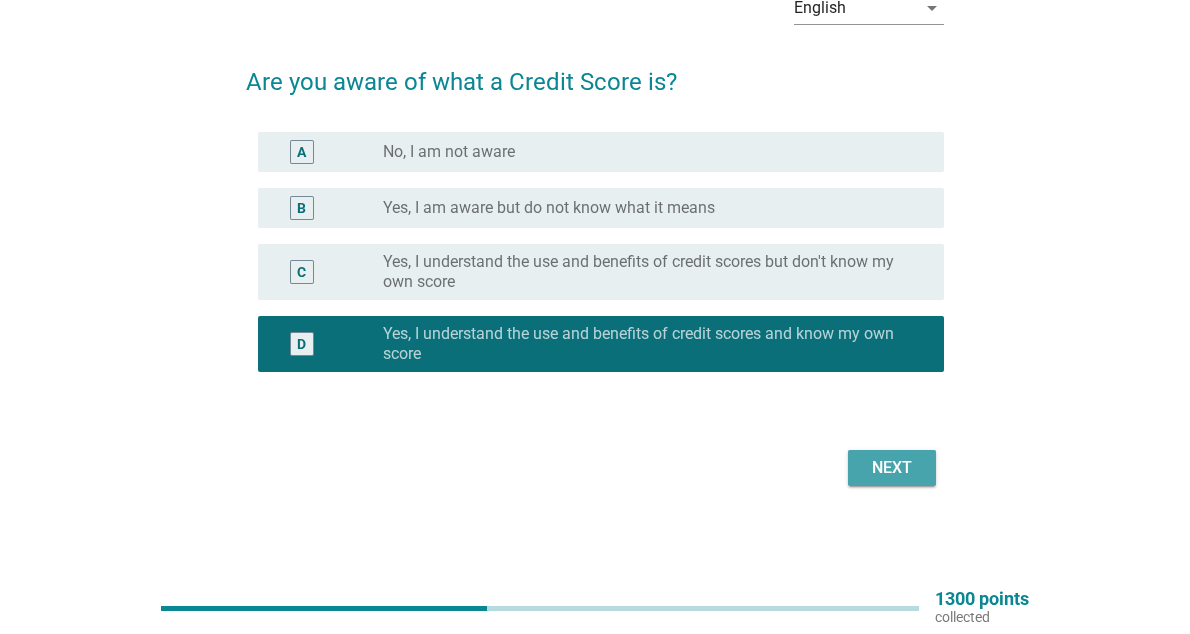 click on "Next" at bounding box center (892, 468) 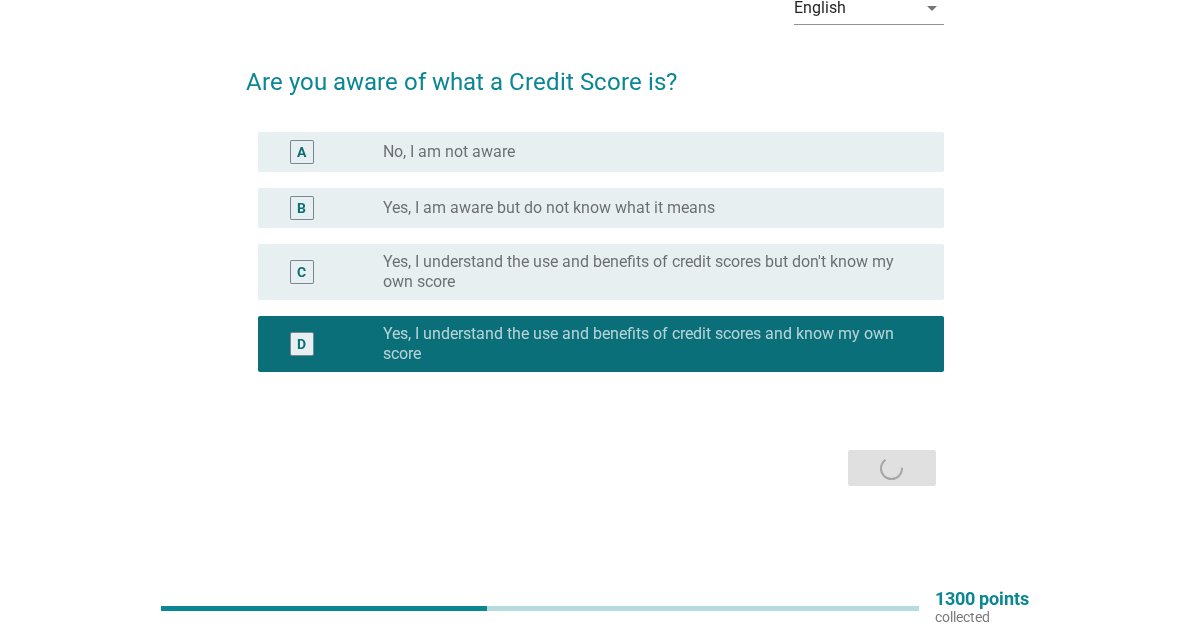 scroll, scrollTop: 0, scrollLeft: 0, axis: both 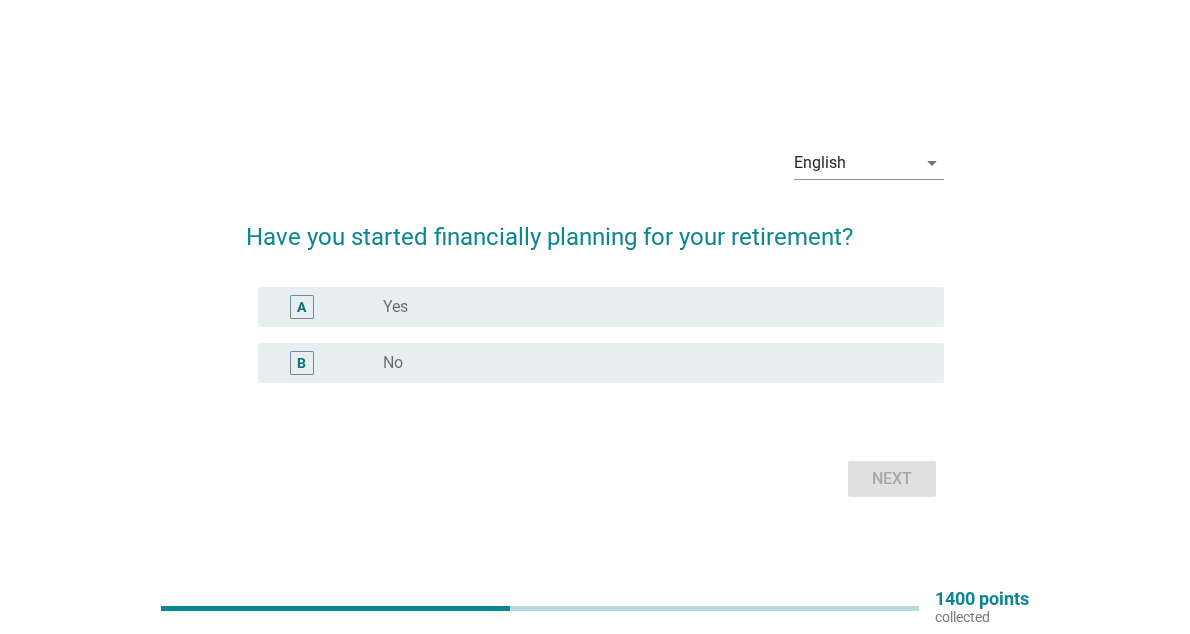 click on "B     radio_button_unchecked No" at bounding box center [600, 363] 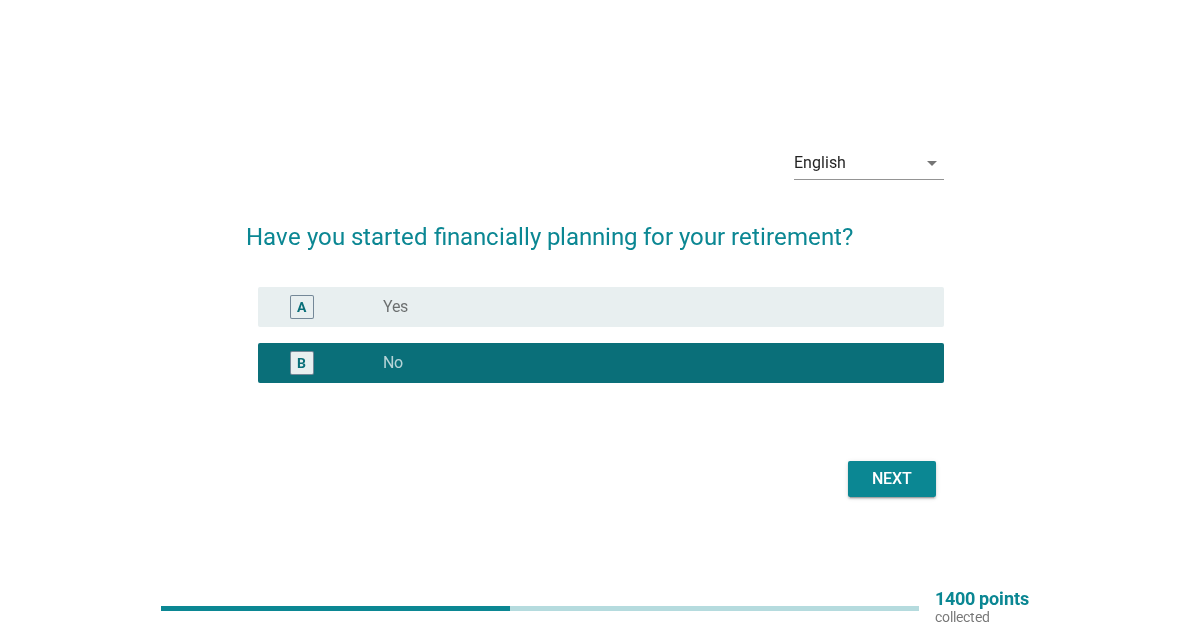 click on "Next" at bounding box center [892, 479] 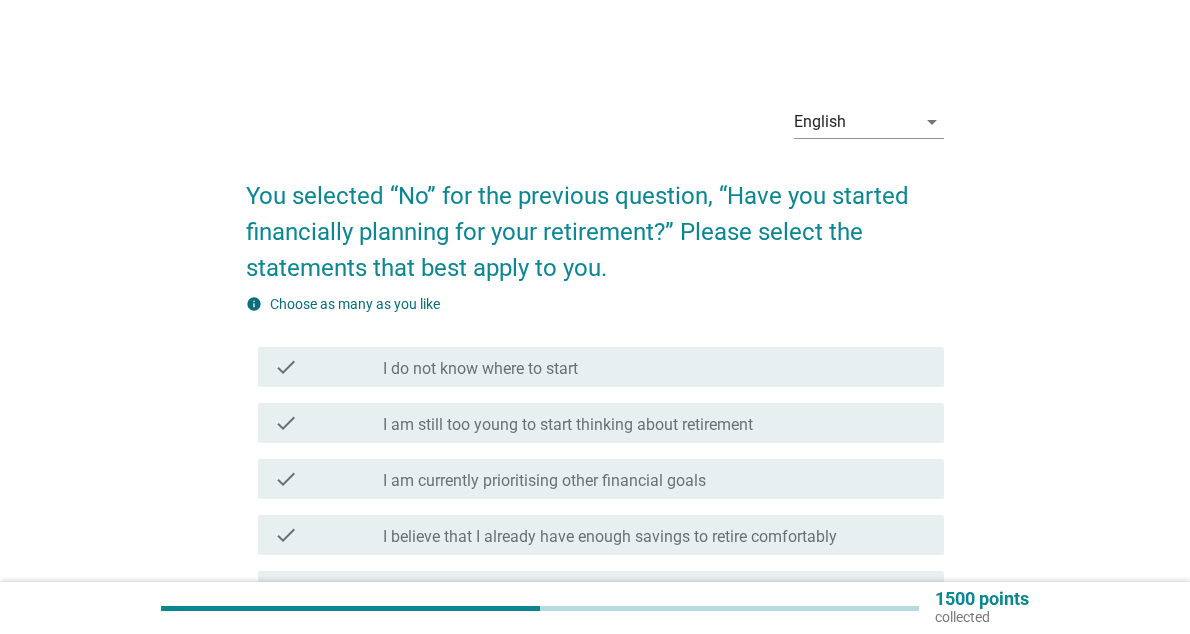 scroll, scrollTop: 100, scrollLeft: 0, axis: vertical 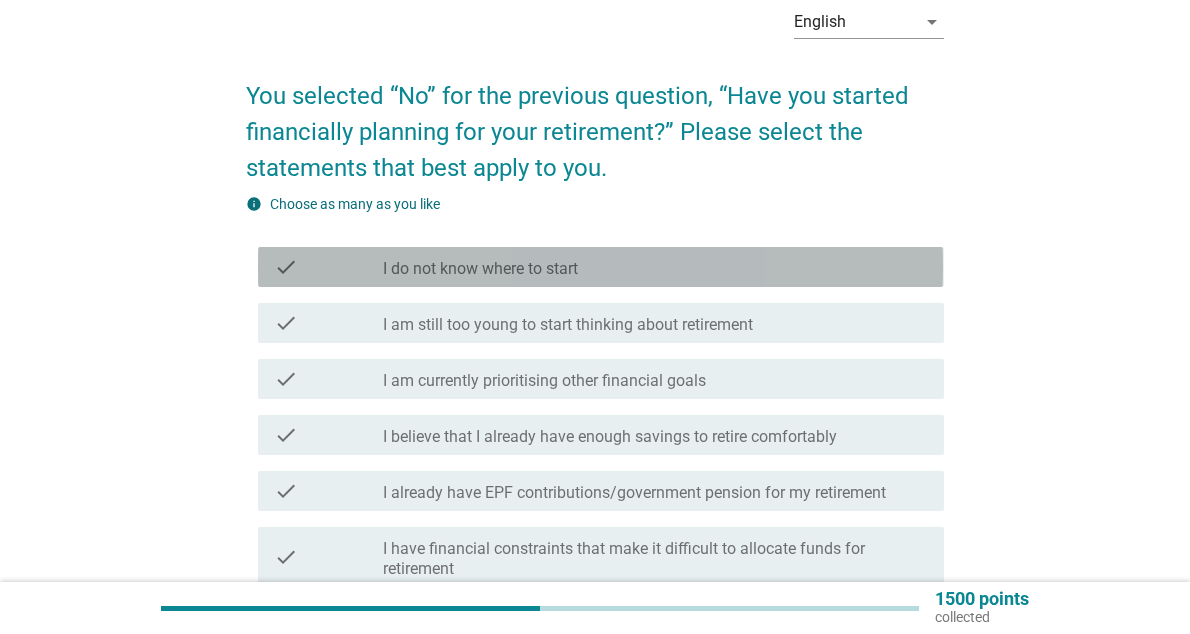click on "I do not know where to start" at bounding box center (480, 269) 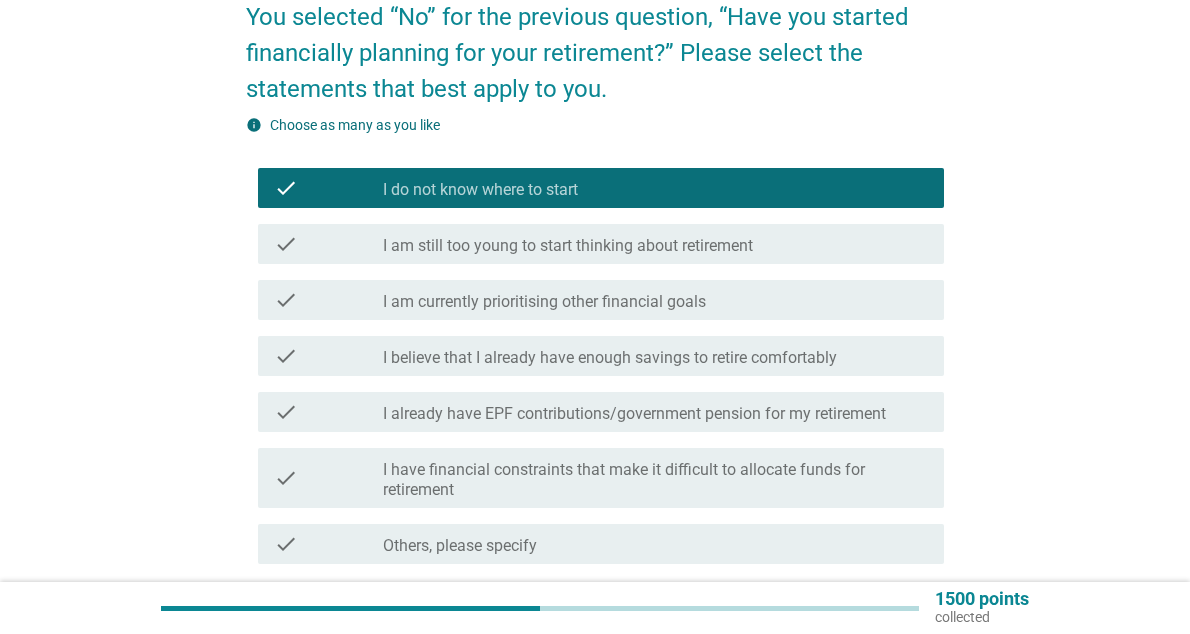 scroll, scrollTop: 300, scrollLeft: 0, axis: vertical 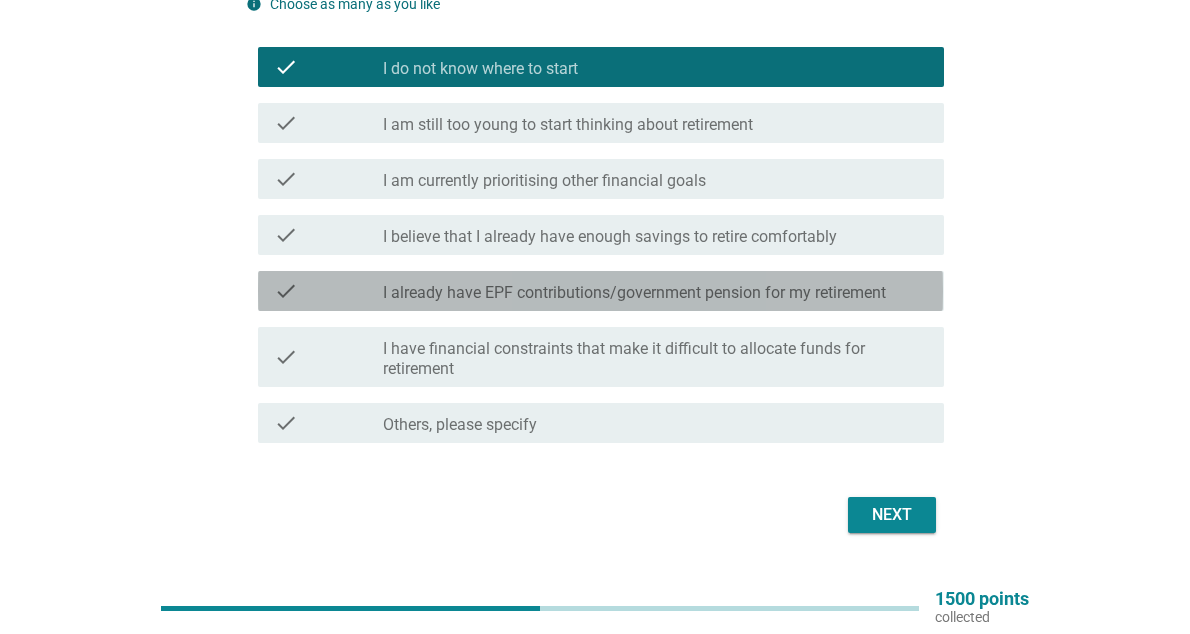 click on "check_box_outline_blank I already have EPF contributions/government pension for my retirement" at bounding box center (655, 291) 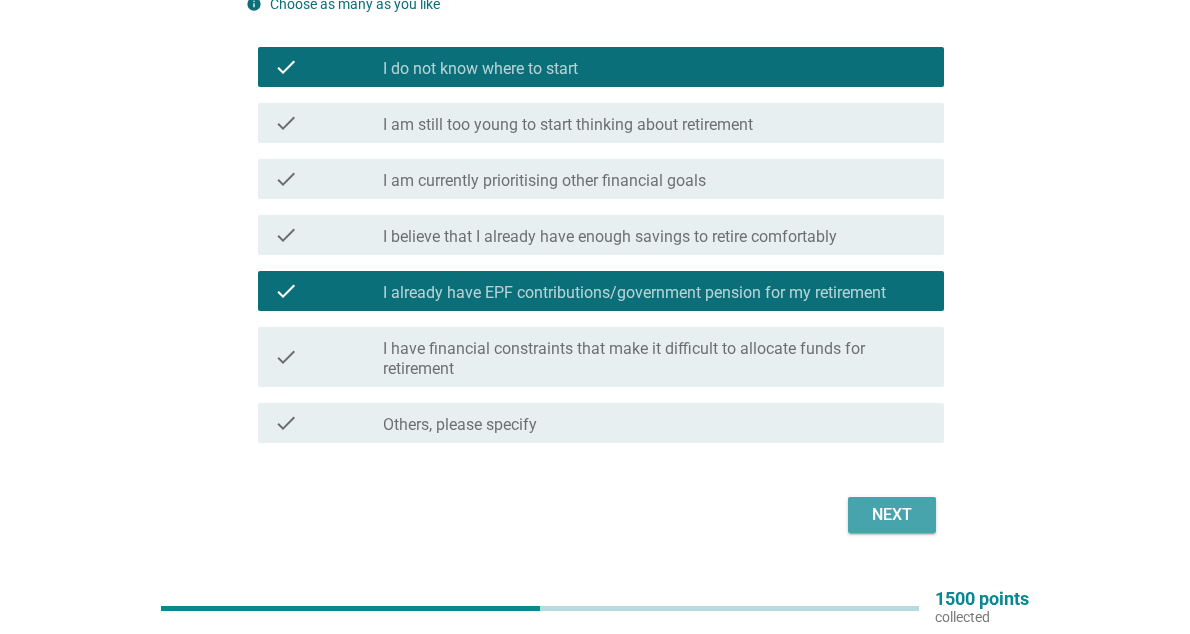 click on "Next" at bounding box center [892, 515] 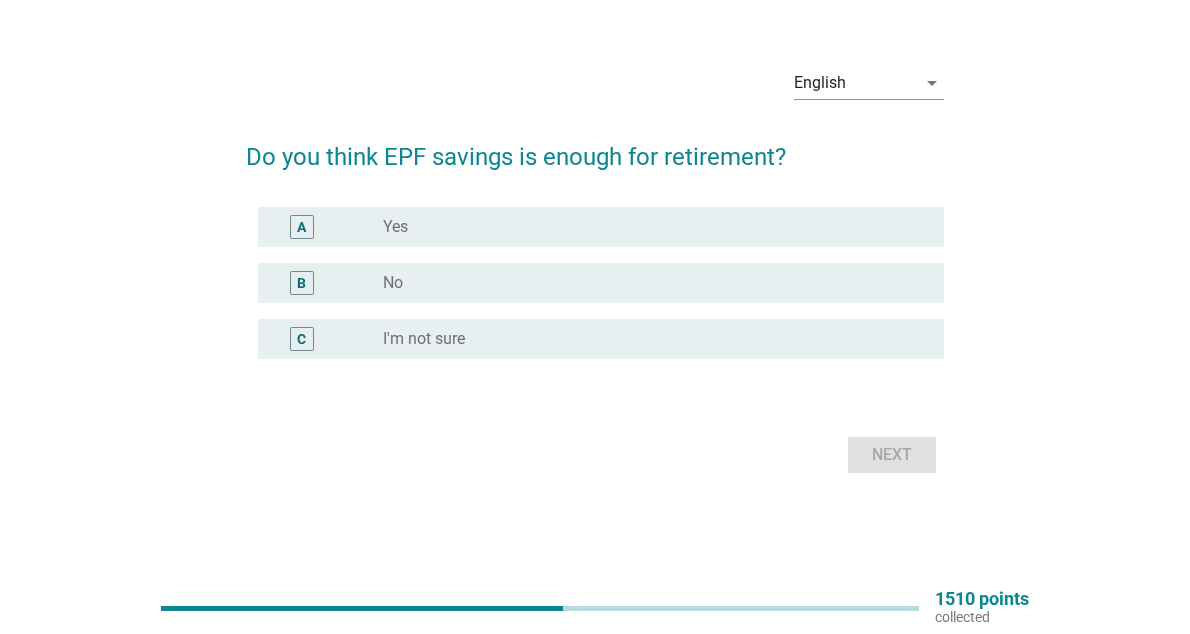 scroll, scrollTop: 0, scrollLeft: 0, axis: both 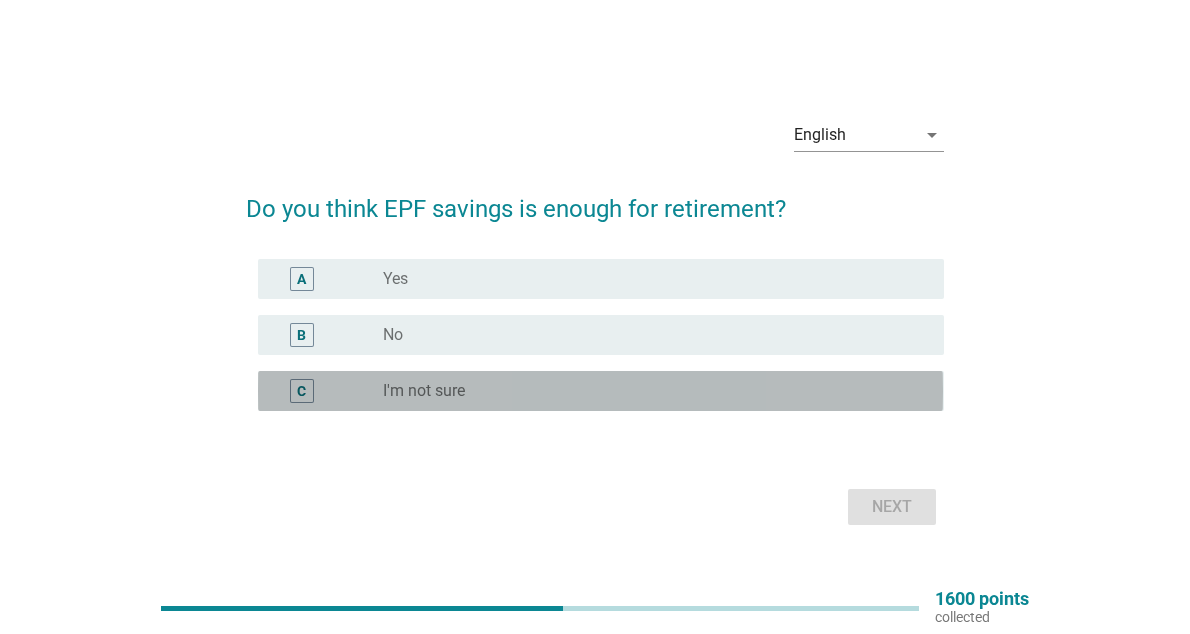 click on "radio_button_unchecked I'm not sure" at bounding box center (647, 391) 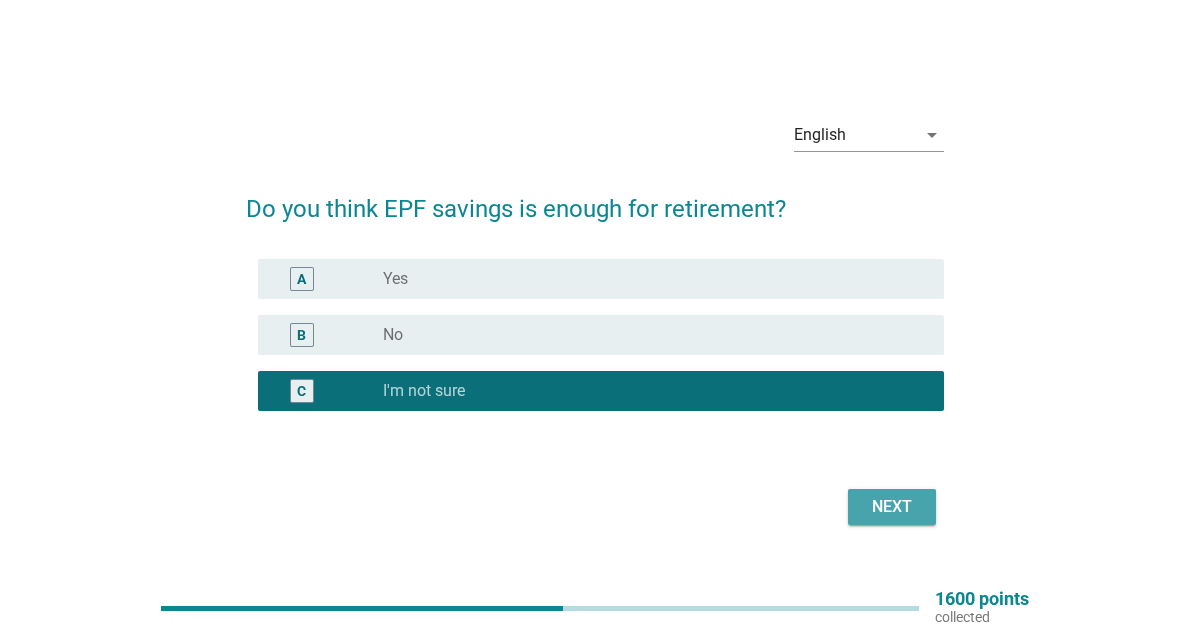 click on "Next" at bounding box center [892, 507] 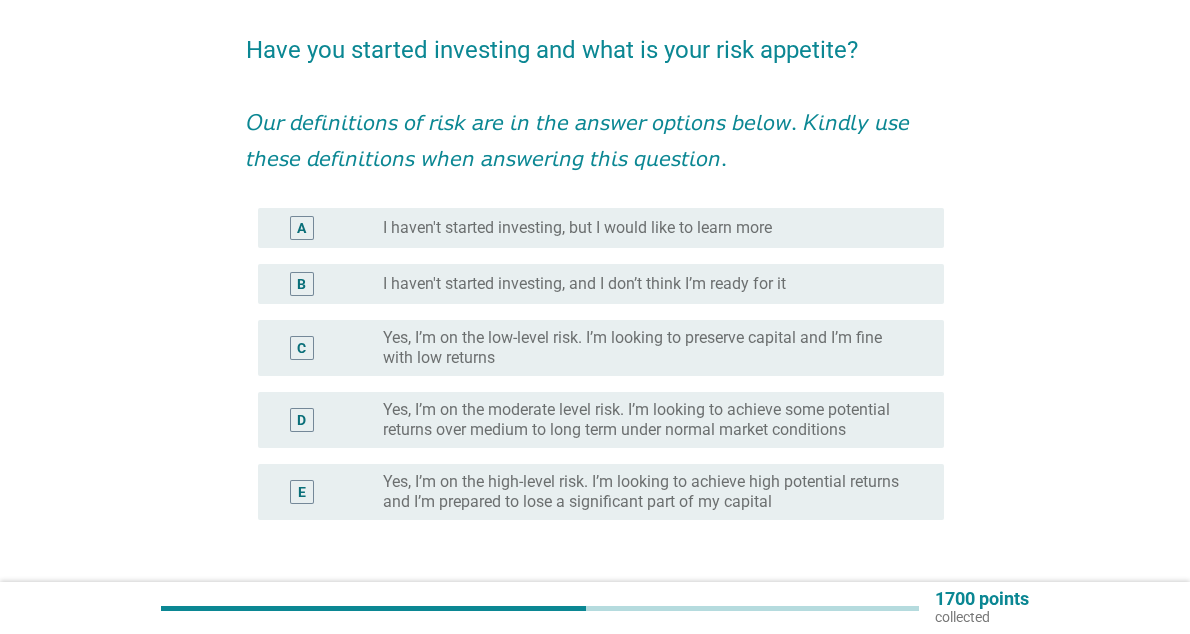 scroll, scrollTop: 100, scrollLeft: 0, axis: vertical 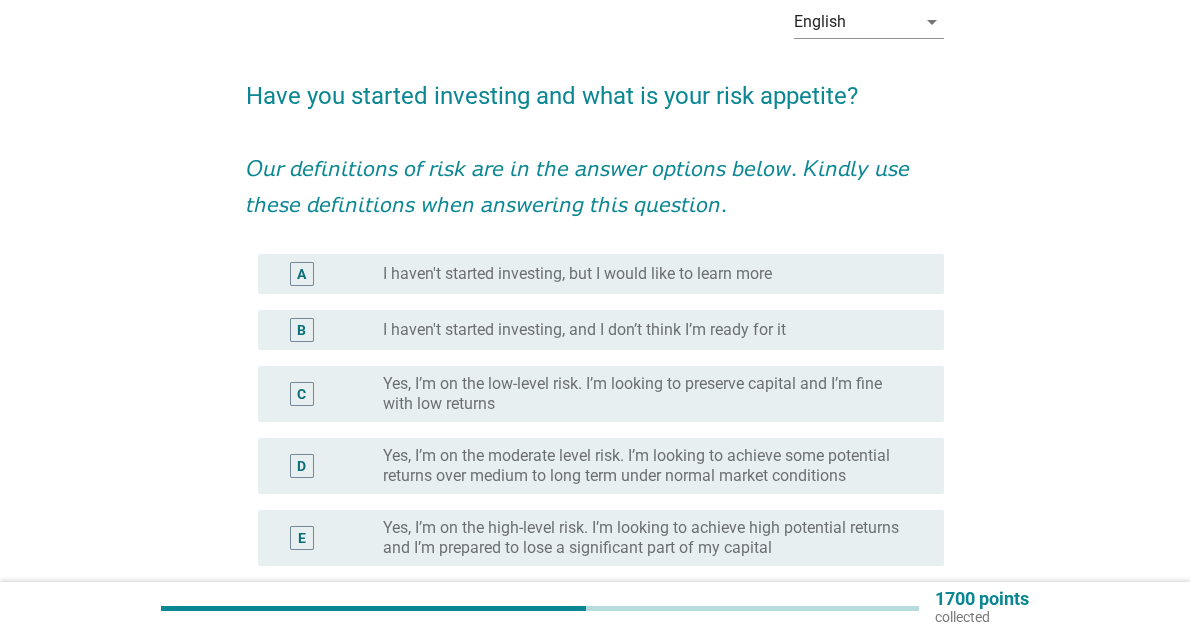 click on "Yes, I’m on the low-level risk. I’m looking to preserve capital and I’m fine with low returns" at bounding box center (647, 394) 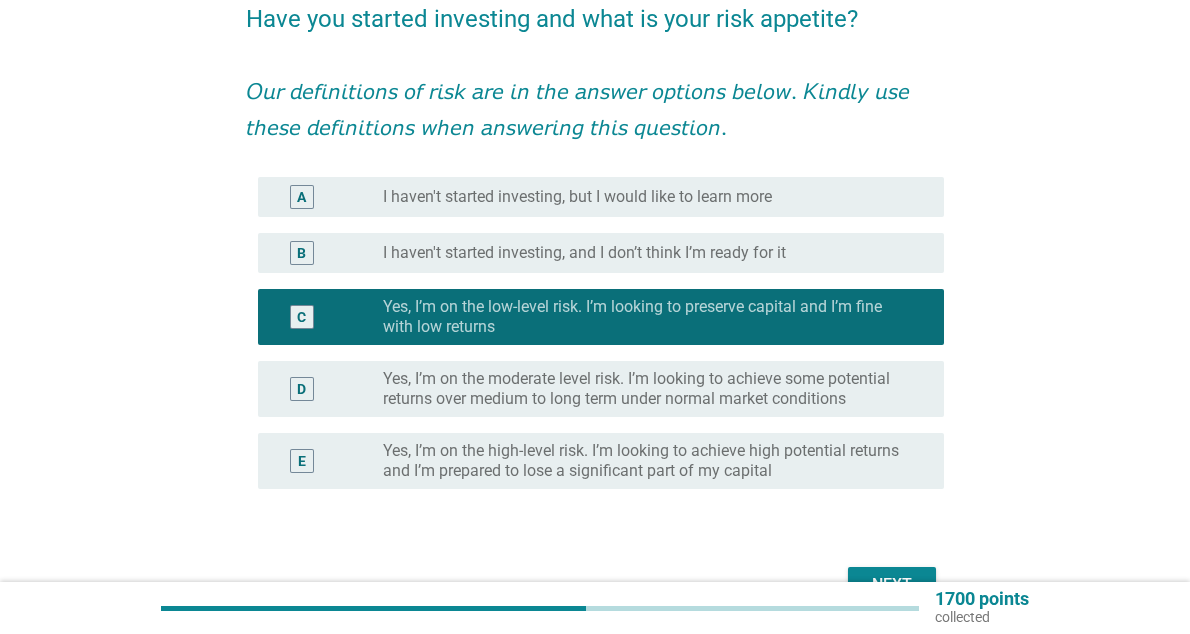 scroll, scrollTop: 294, scrollLeft: 0, axis: vertical 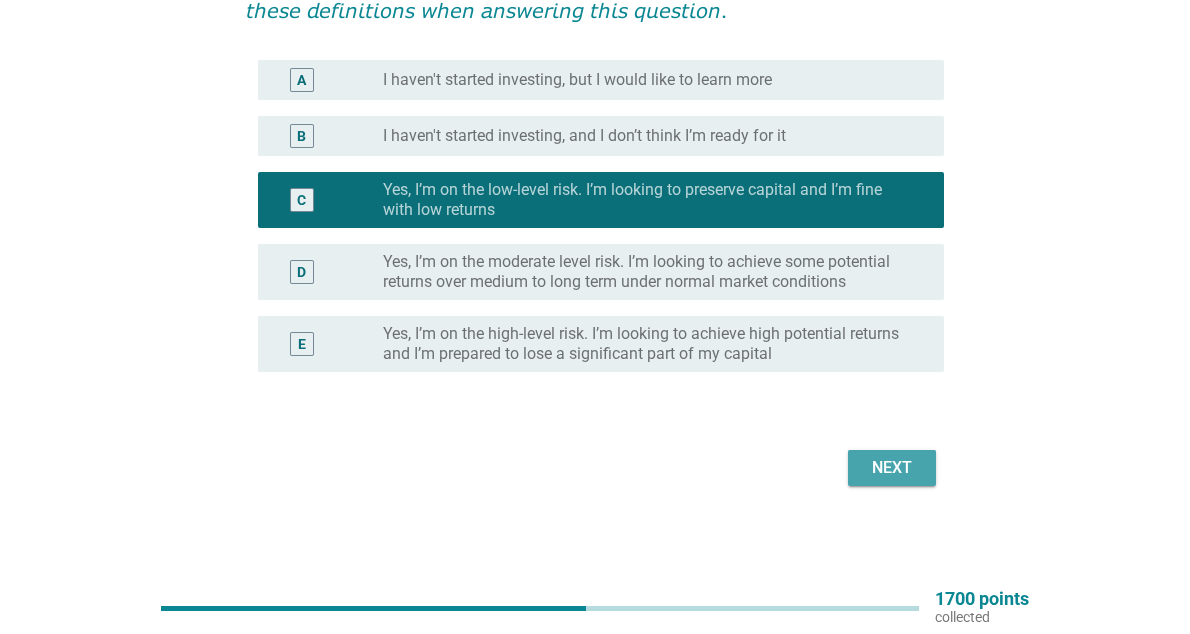 click on "Next" at bounding box center (892, 468) 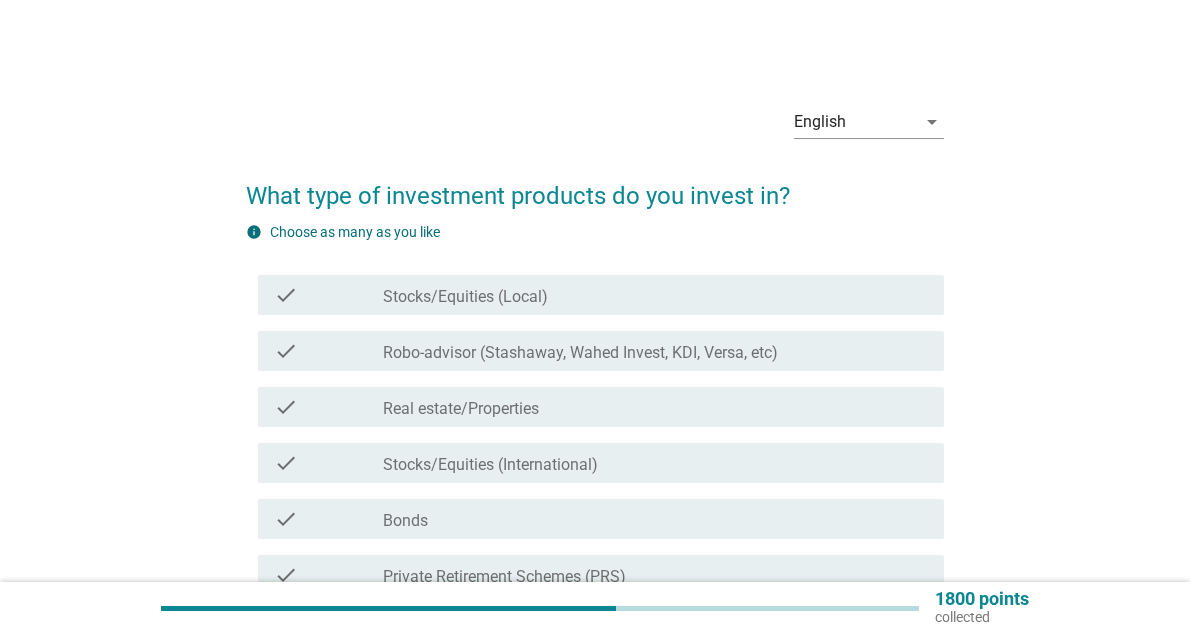 scroll, scrollTop: 100, scrollLeft: 0, axis: vertical 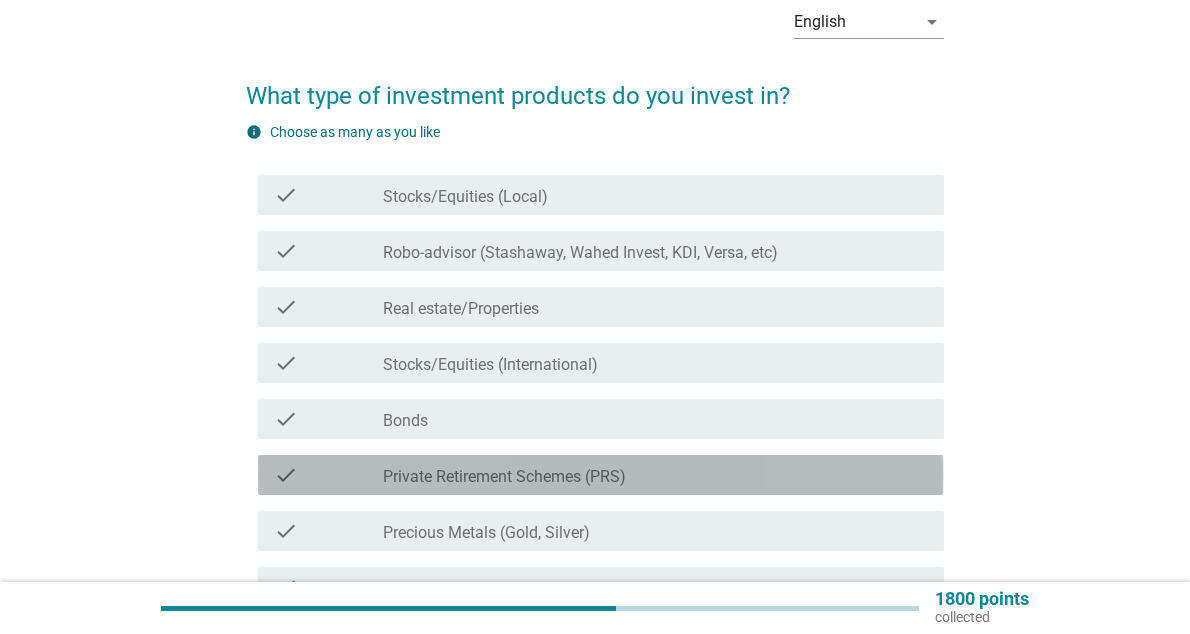 click on "check     check_box_outline_blank Private Retirement Schemes (PRS)" at bounding box center [600, 475] 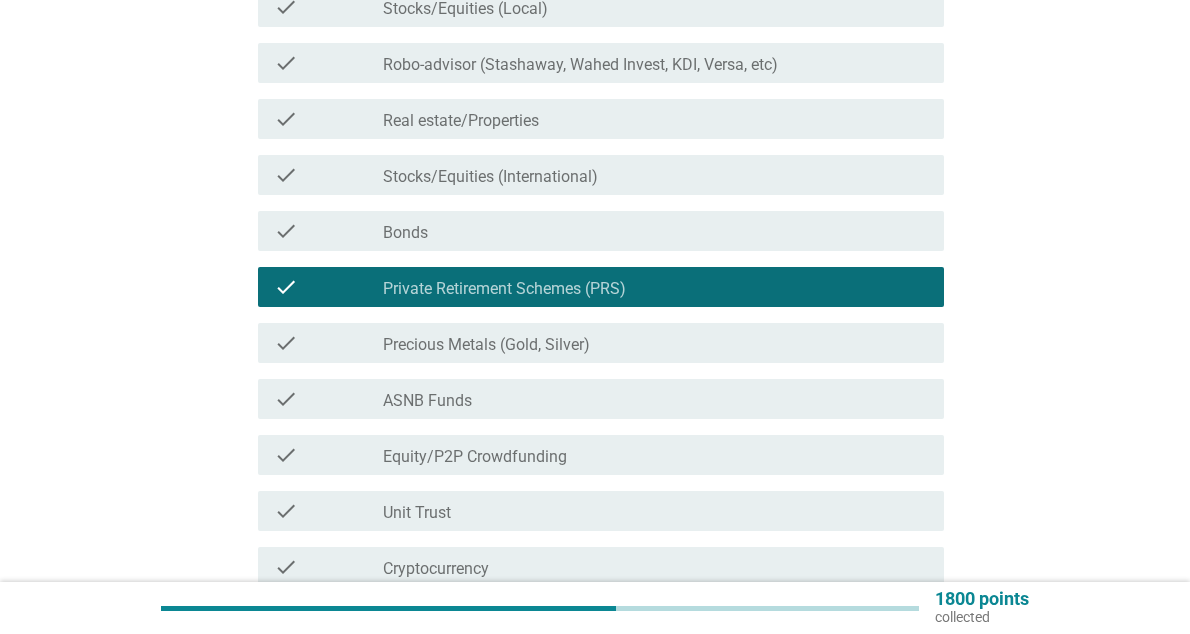 scroll, scrollTop: 300, scrollLeft: 0, axis: vertical 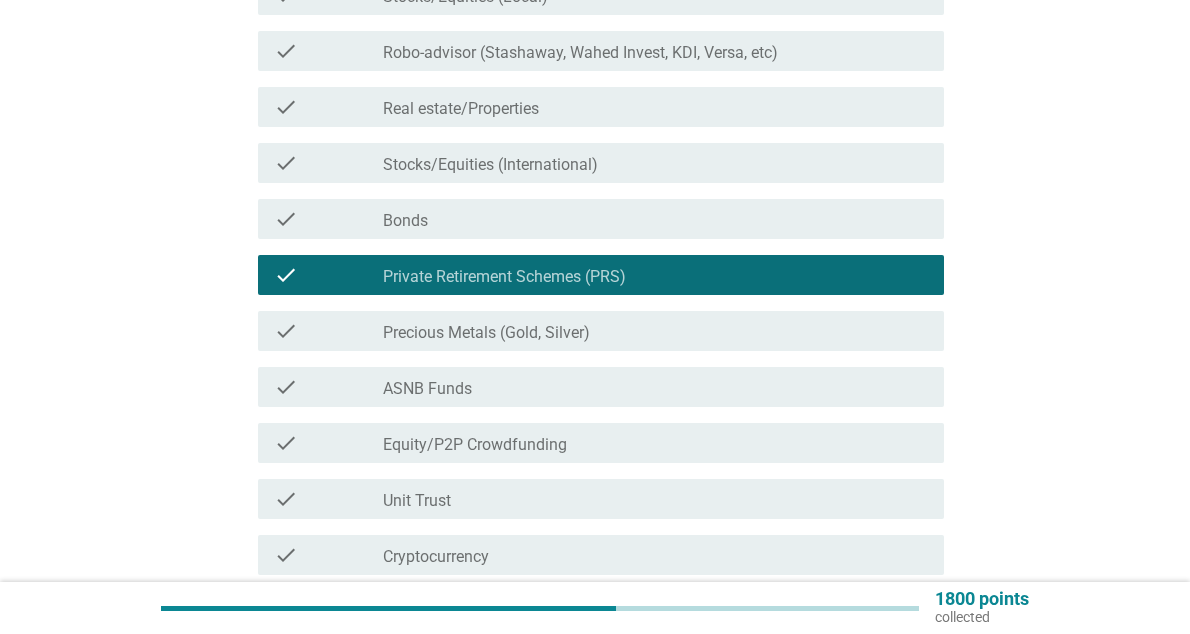 click on "check_box_outline_blank ASNB Funds" at bounding box center (655, 387) 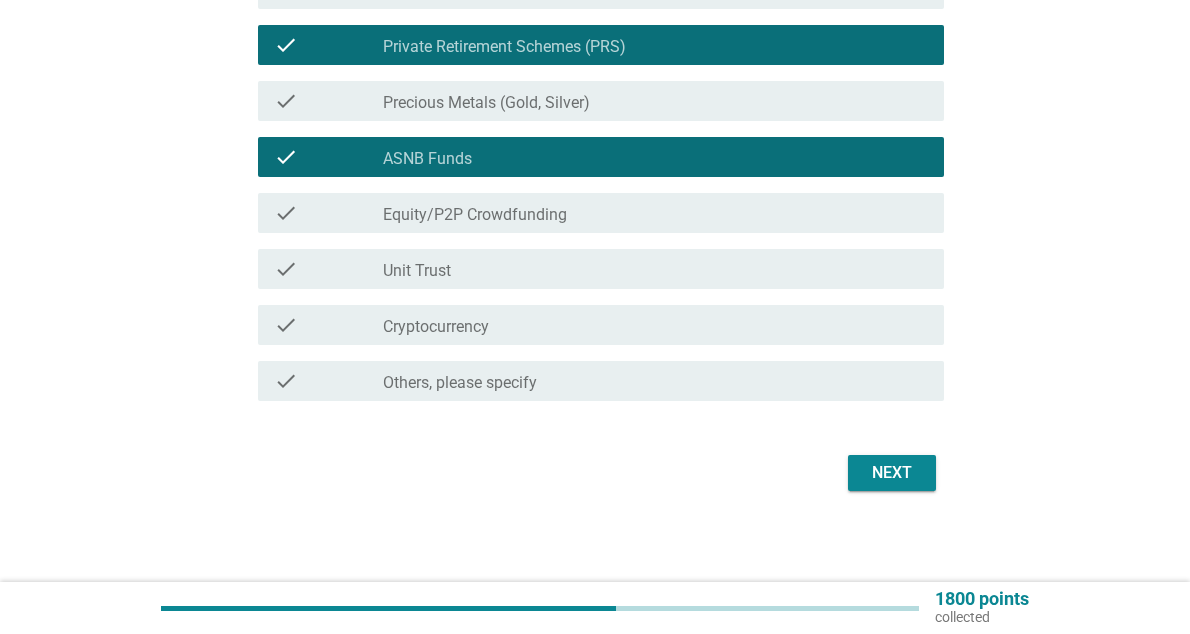scroll, scrollTop: 535, scrollLeft: 0, axis: vertical 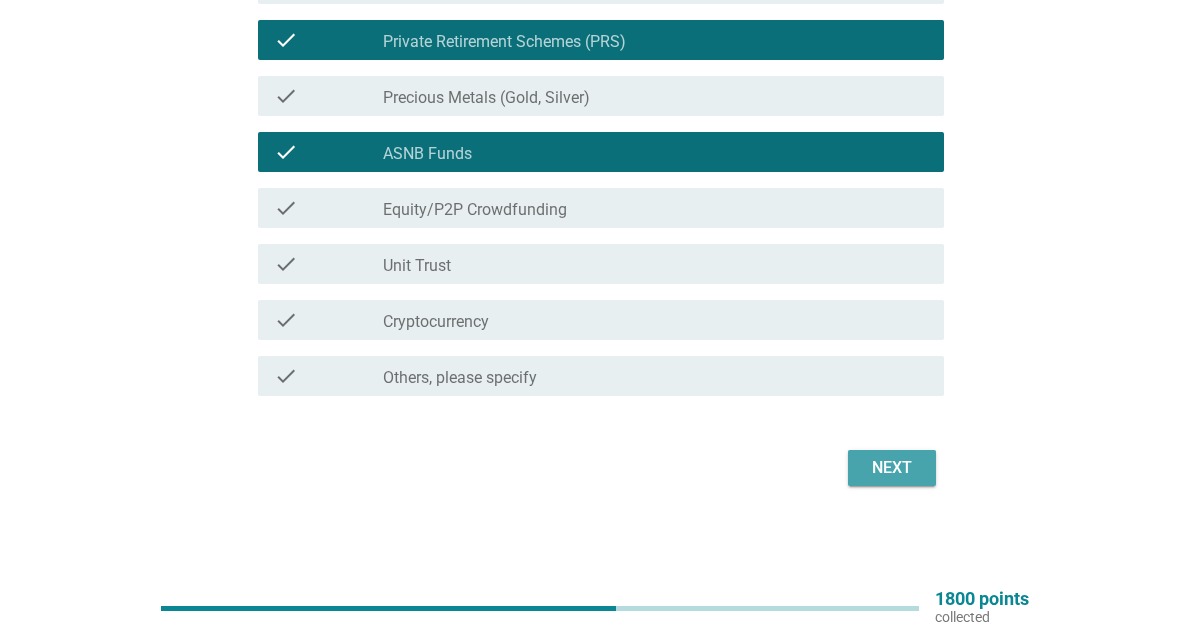 click on "Next" at bounding box center [892, 468] 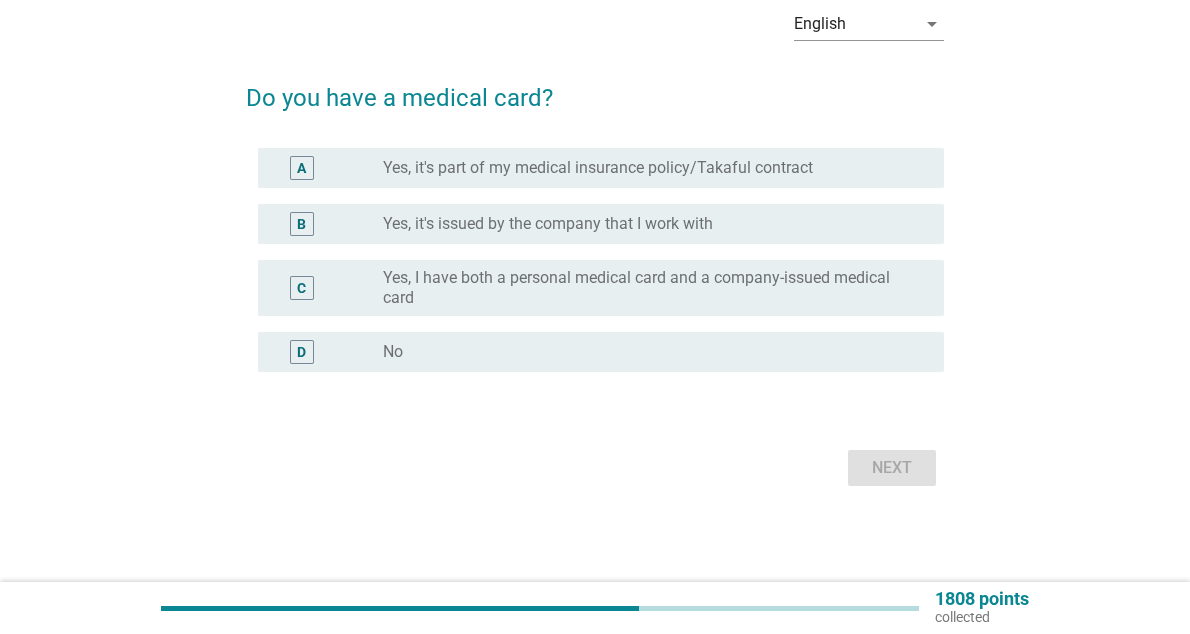 scroll, scrollTop: 0, scrollLeft: 0, axis: both 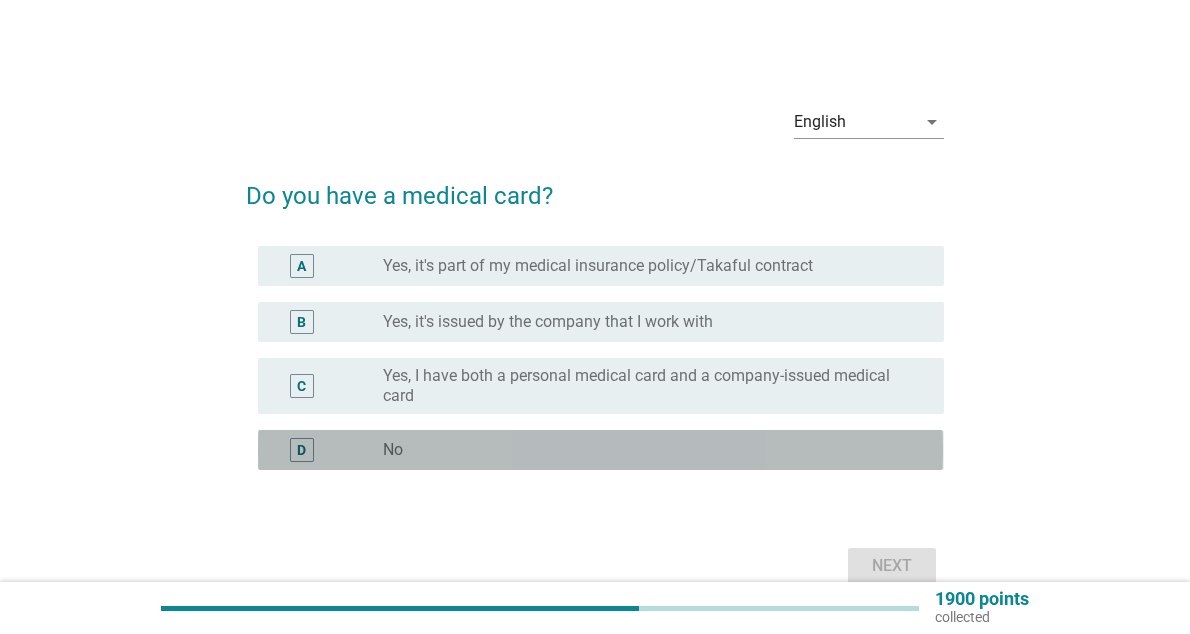 click on "radio_button_unchecked No" at bounding box center [647, 450] 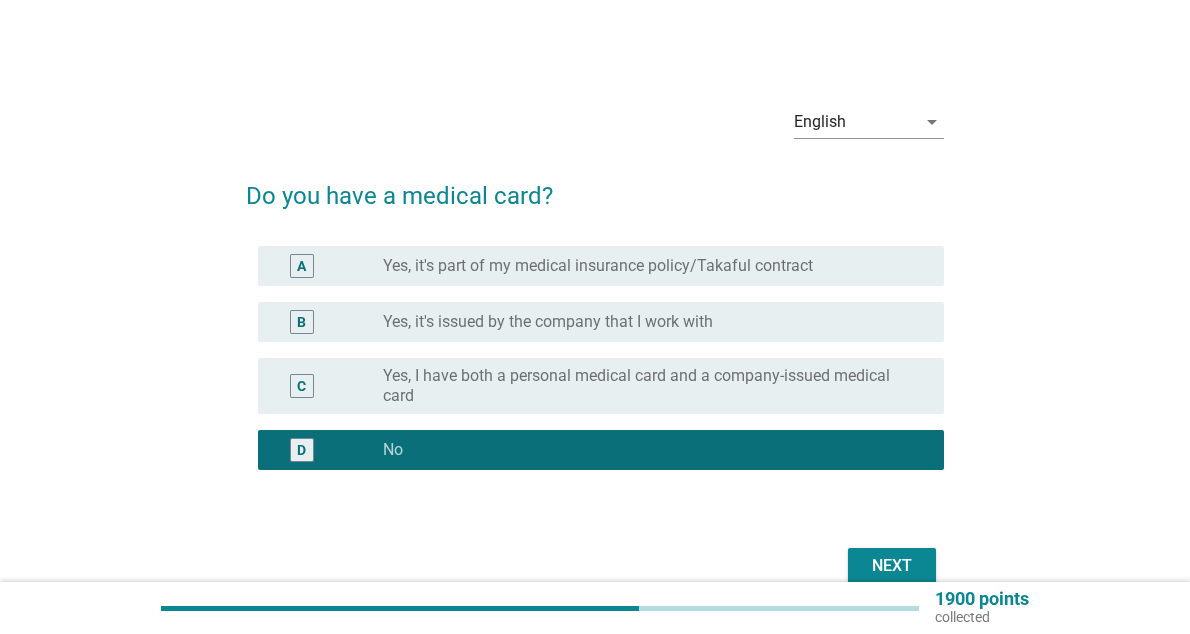 click on "Next" at bounding box center (594, 566) 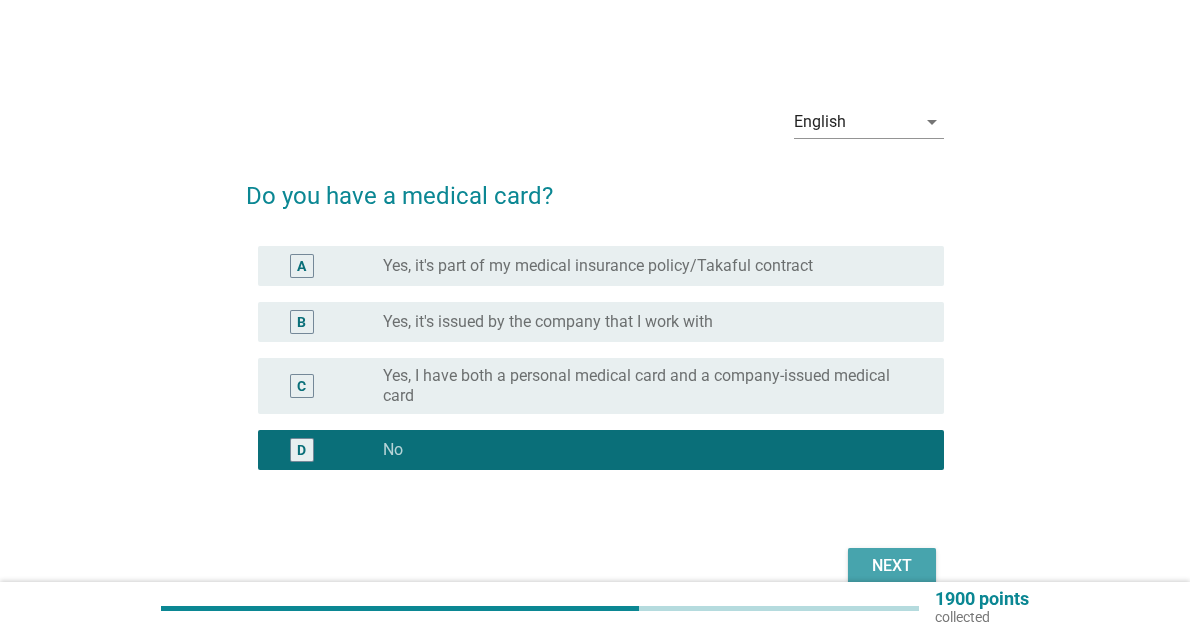 click on "Next" at bounding box center (892, 566) 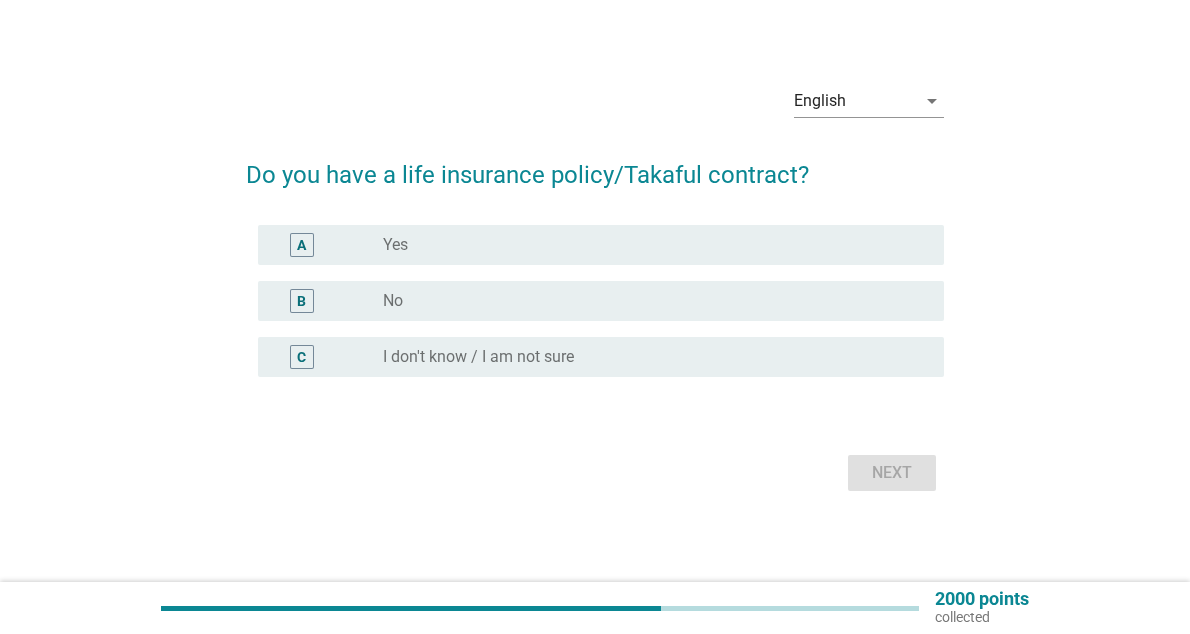 scroll, scrollTop: 52, scrollLeft: 0, axis: vertical 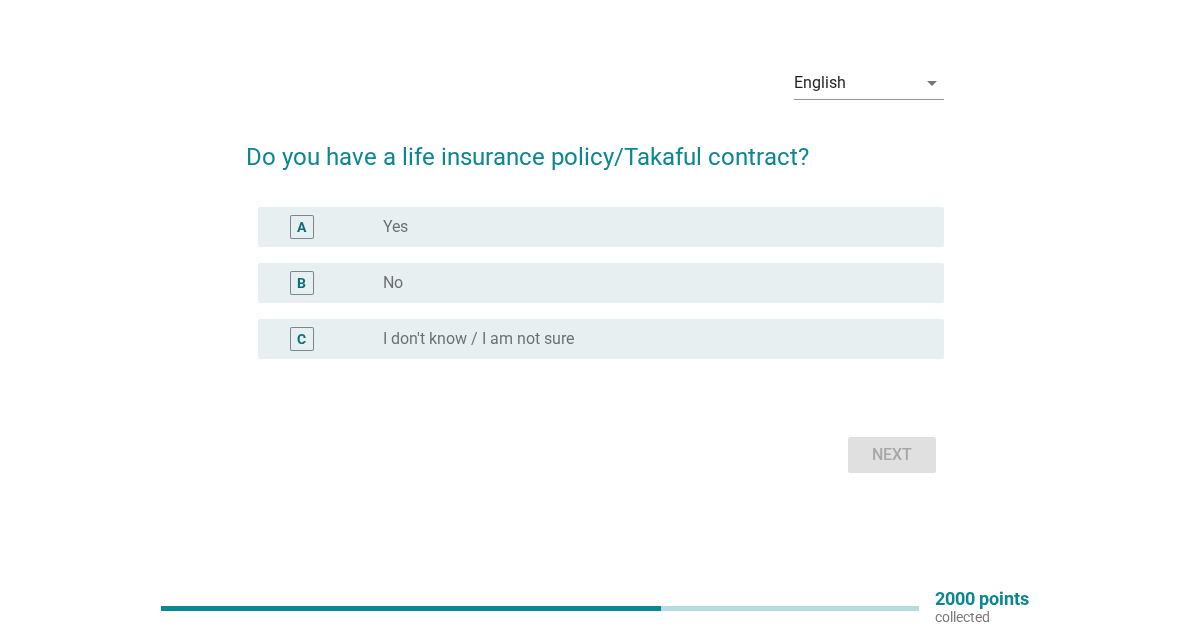click on "radio_button_unchecked Yes" at bounding box center [647, 227] 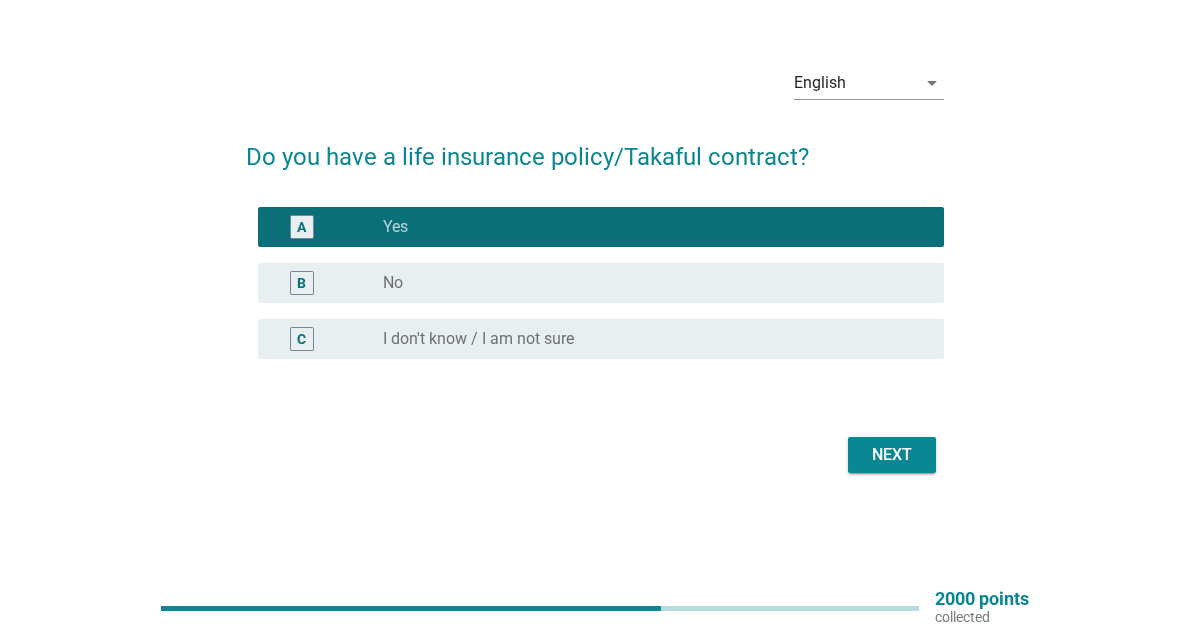 click on "Next" at bounding box center [892, 455] 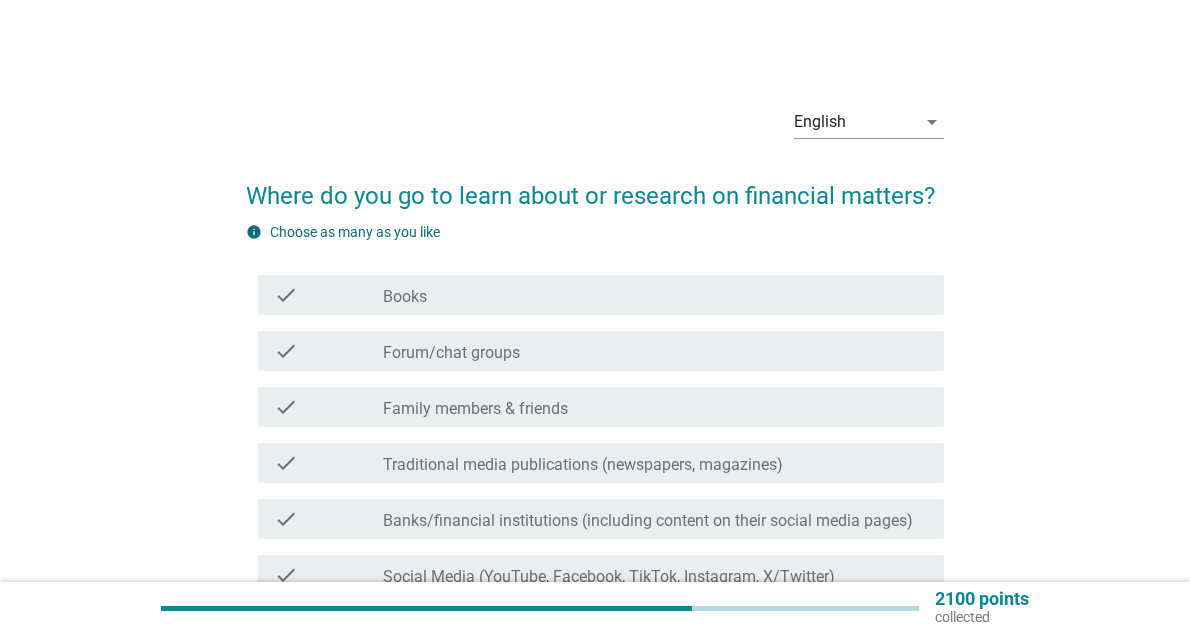 scroll, scrollTop: 100, scrollLeft: 0, axis: vertical 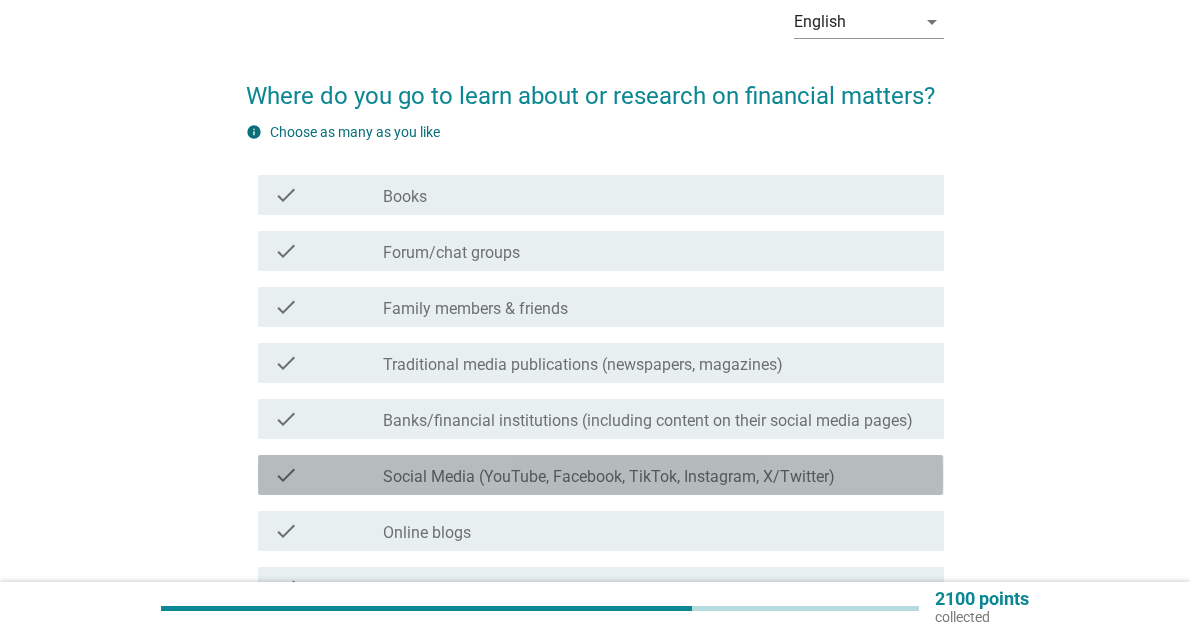 click on "Social Media (YouTube, Facebook, TikTok, Instagram, X/Twitter)" at bounding box center (609, 477) 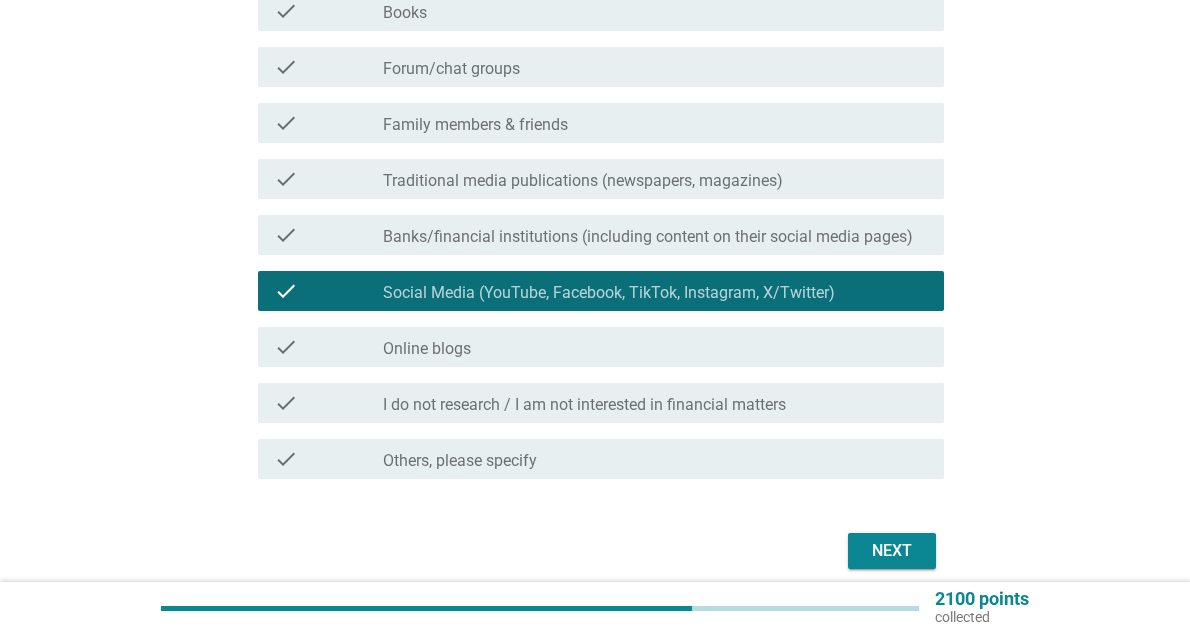 scroll, scrollTop: 300, scrollLeft: 0, axis: vertical 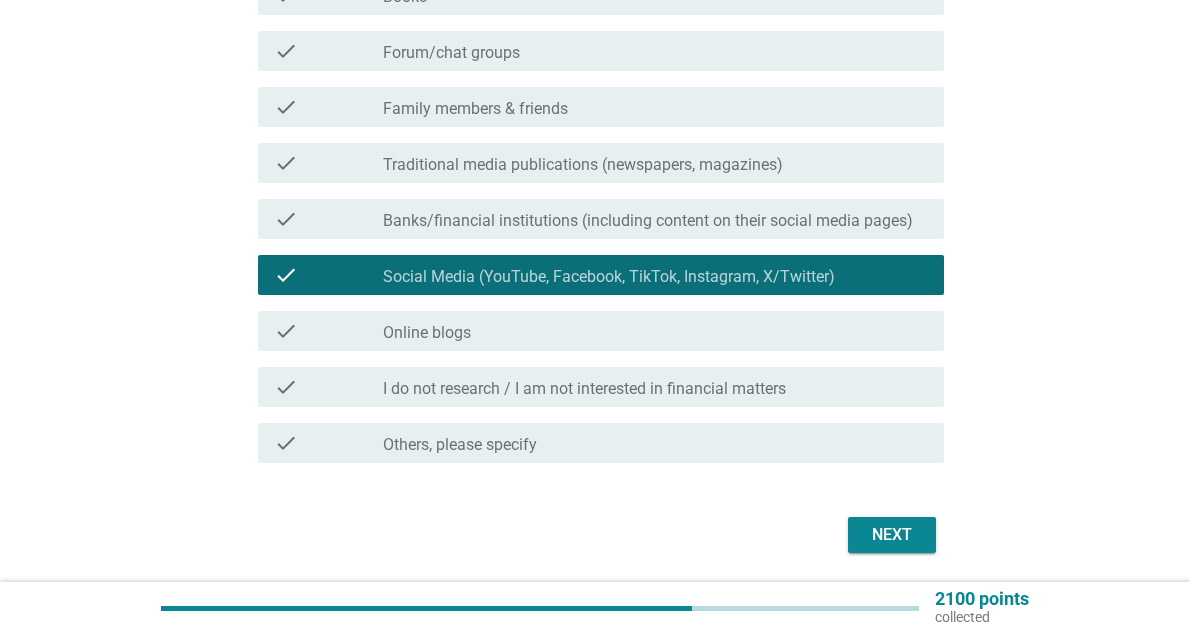 click on "check_box_outline_blank Family members & friends" at bounding box center (655, 107) 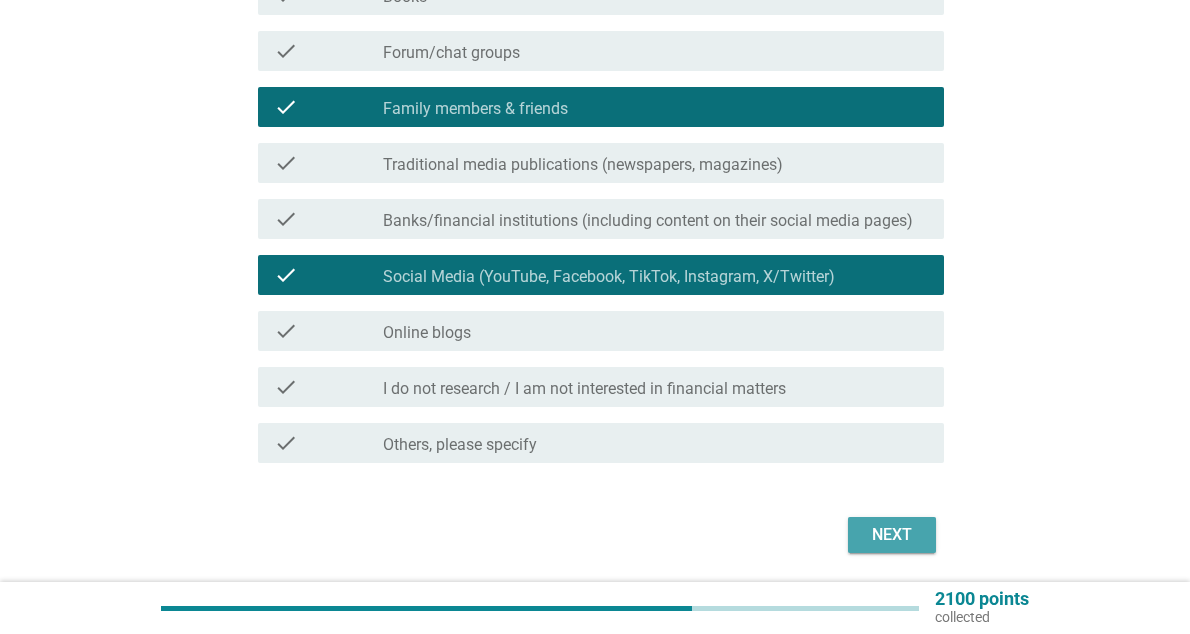 click on "Next" at bounding box center [892, 535] 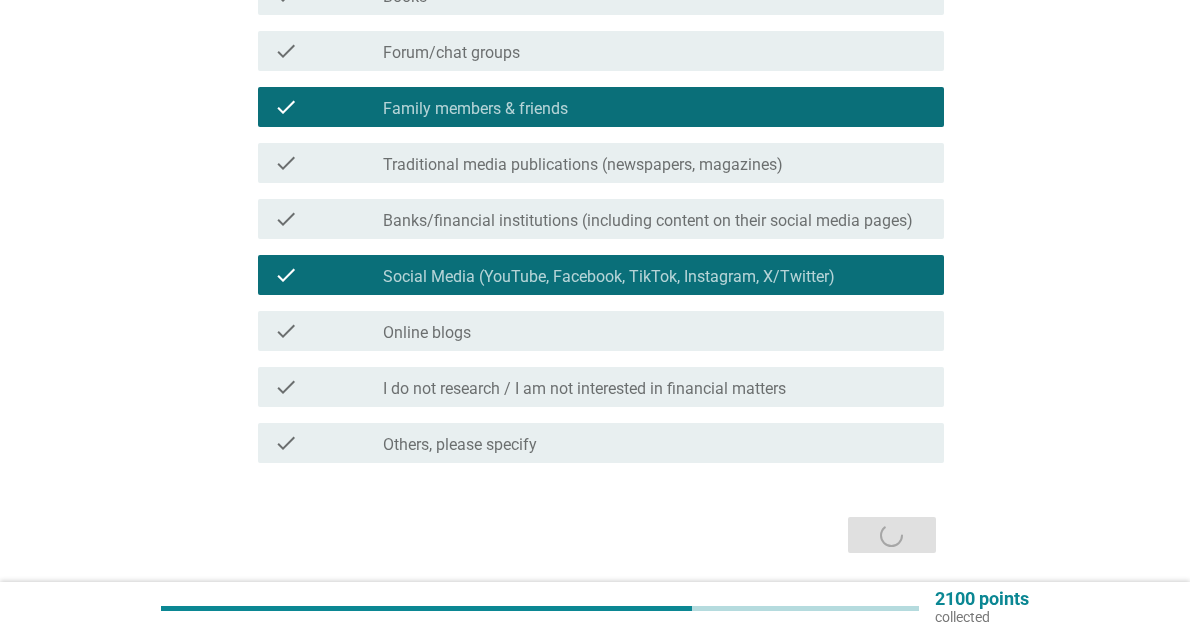 scroll, scrollTop: 0, scrollLeft: 0, axis: both 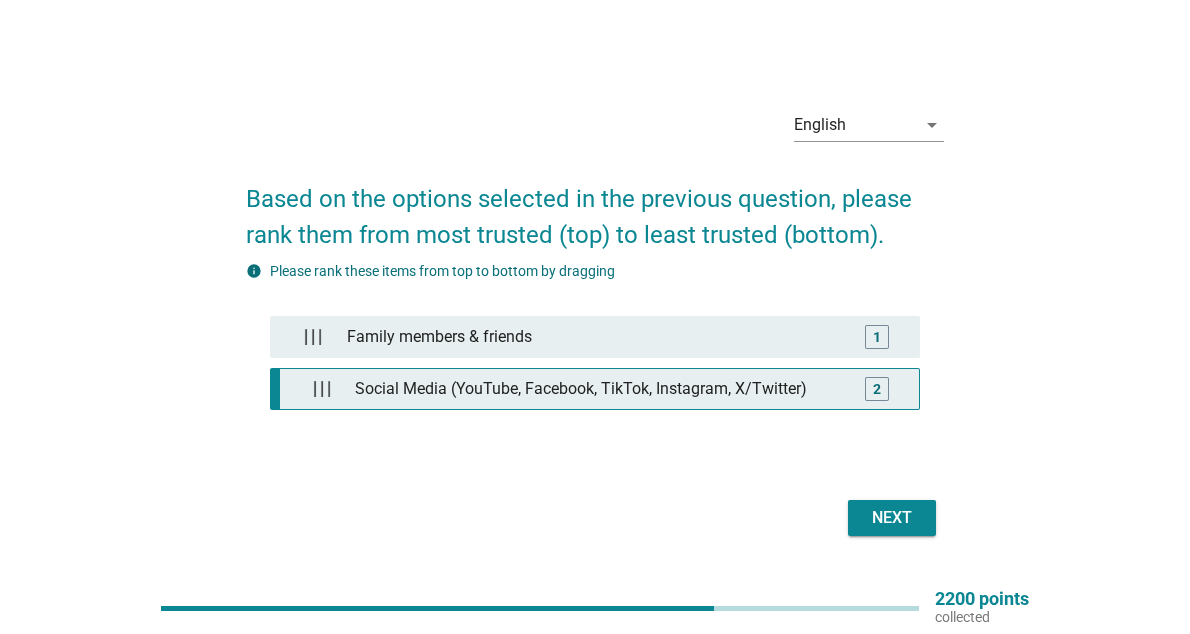 type 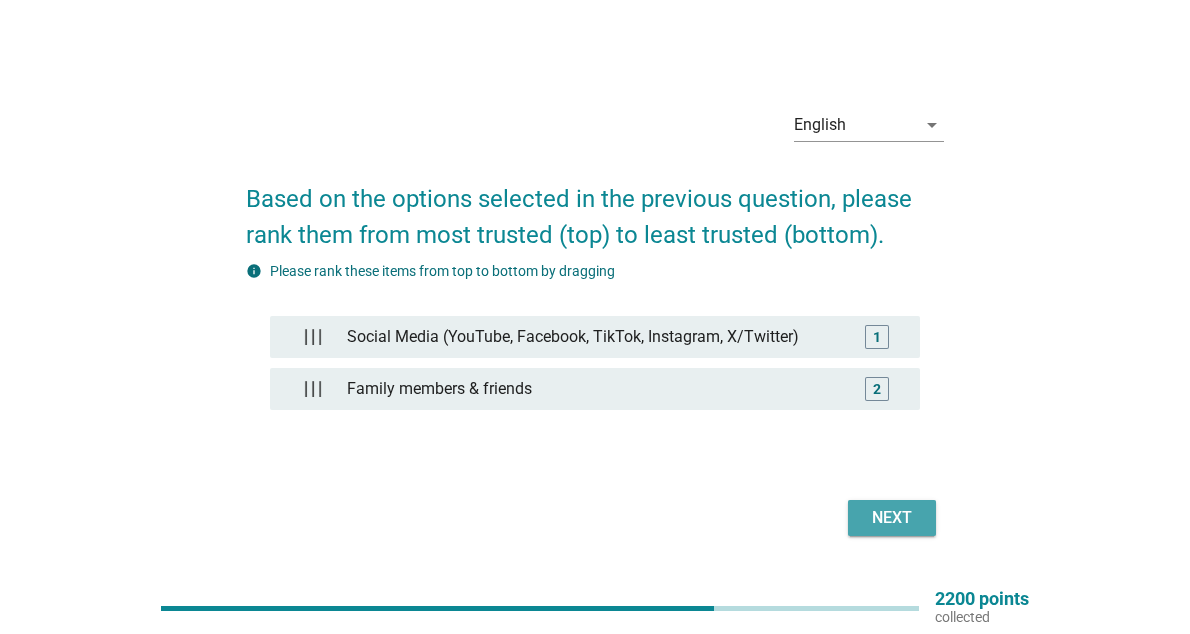 click on "Next" at bounding box center [892, 518] 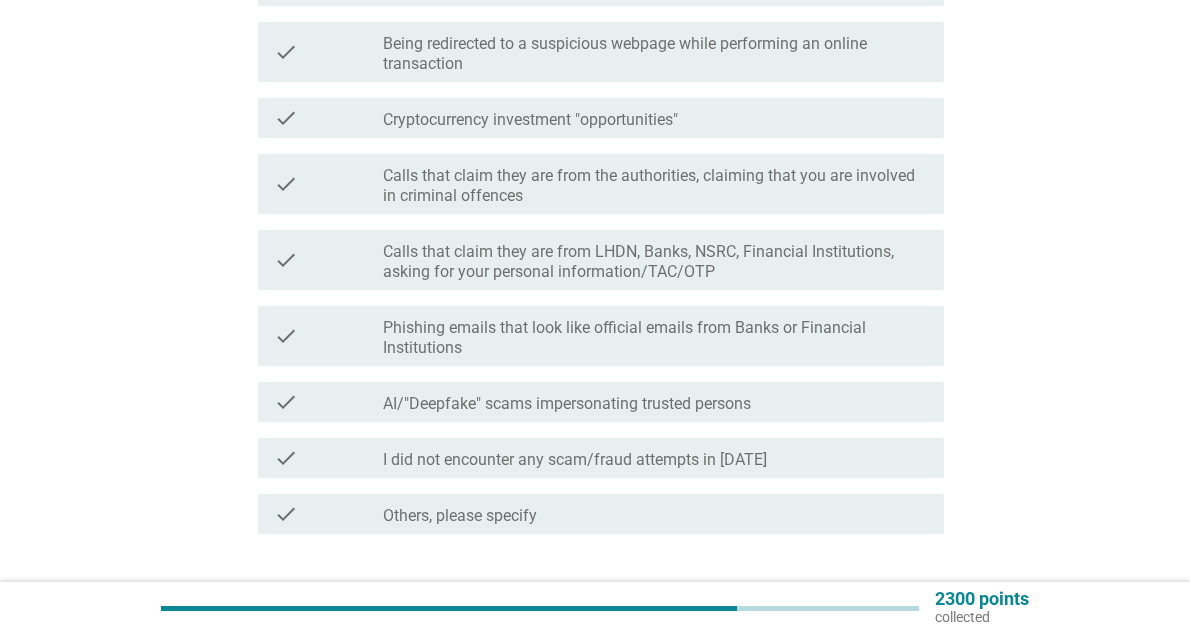 scroll, scrollTop: 400, scrollLeft: 0, axis: vertical 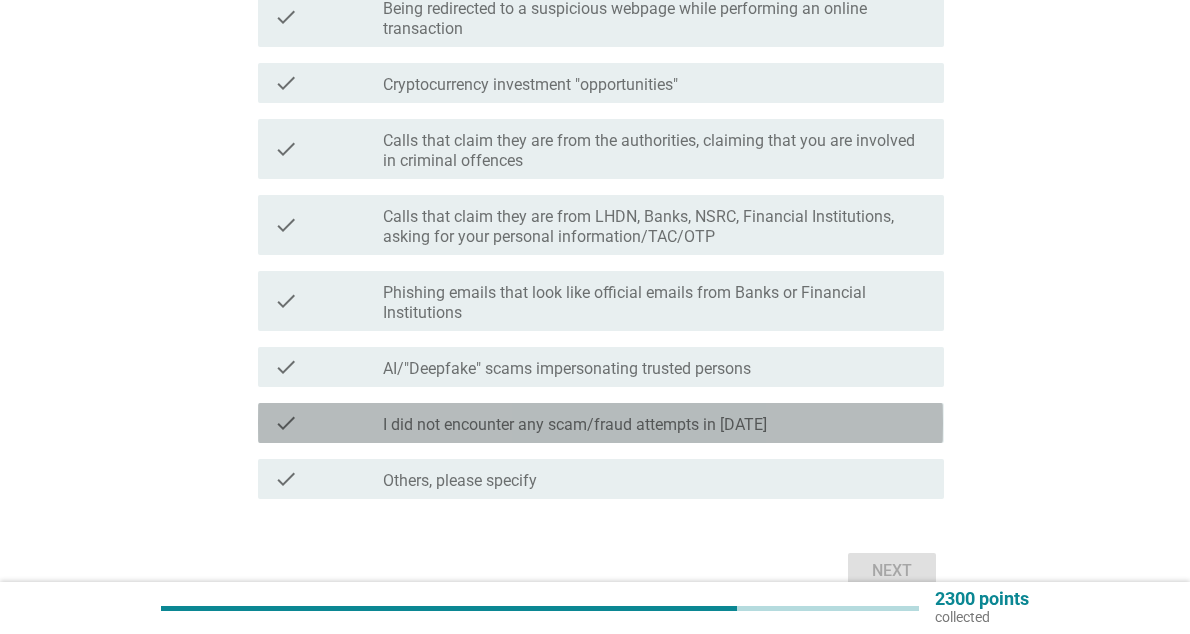 click on "I did not encounter any scam/fraud attempts in [DATE]" at bounding box center (575, 425) 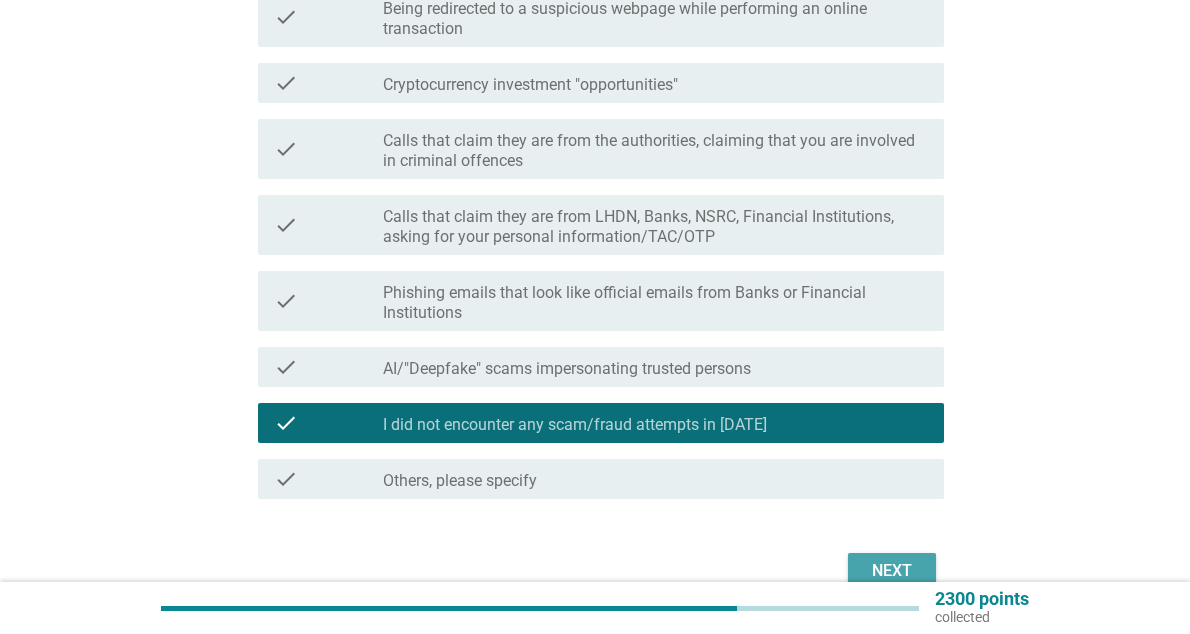 click on "Next" at bounding box center [892, 571] 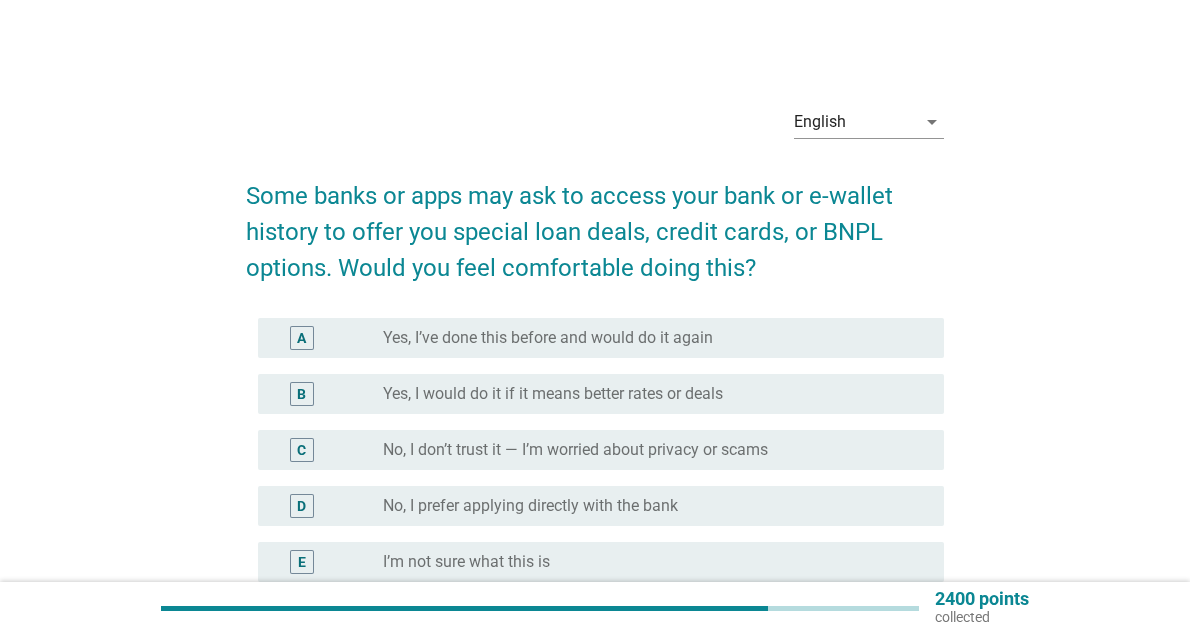 scroll, scrollTop: 100, scrollLeft: 0, axis: vertical 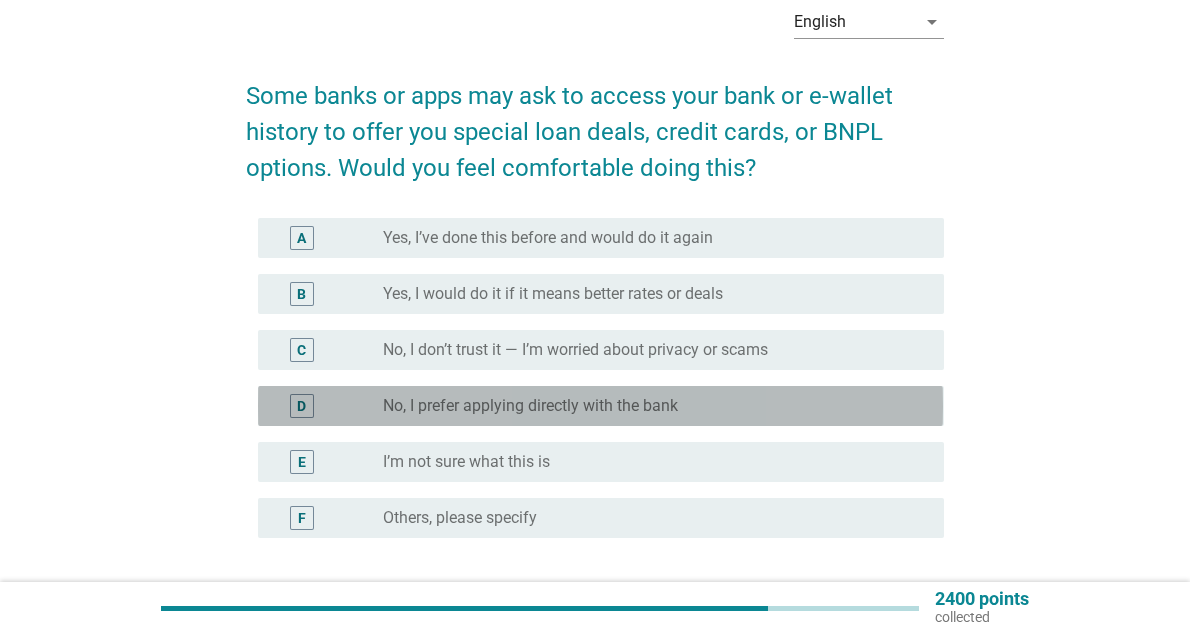 click on "D     radio_button_unchecked No, I prefer applying directly with the bank" at bounding box center (600, 406) 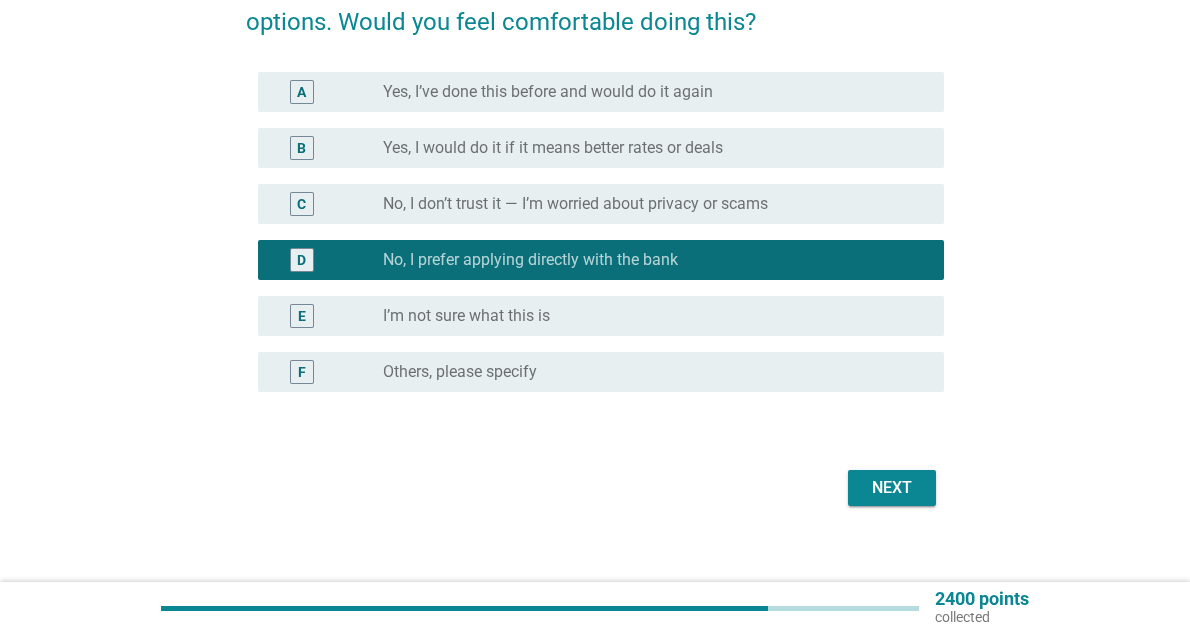 scroll, scrollTop: 266, scrollLeft: 0, axis: vertical 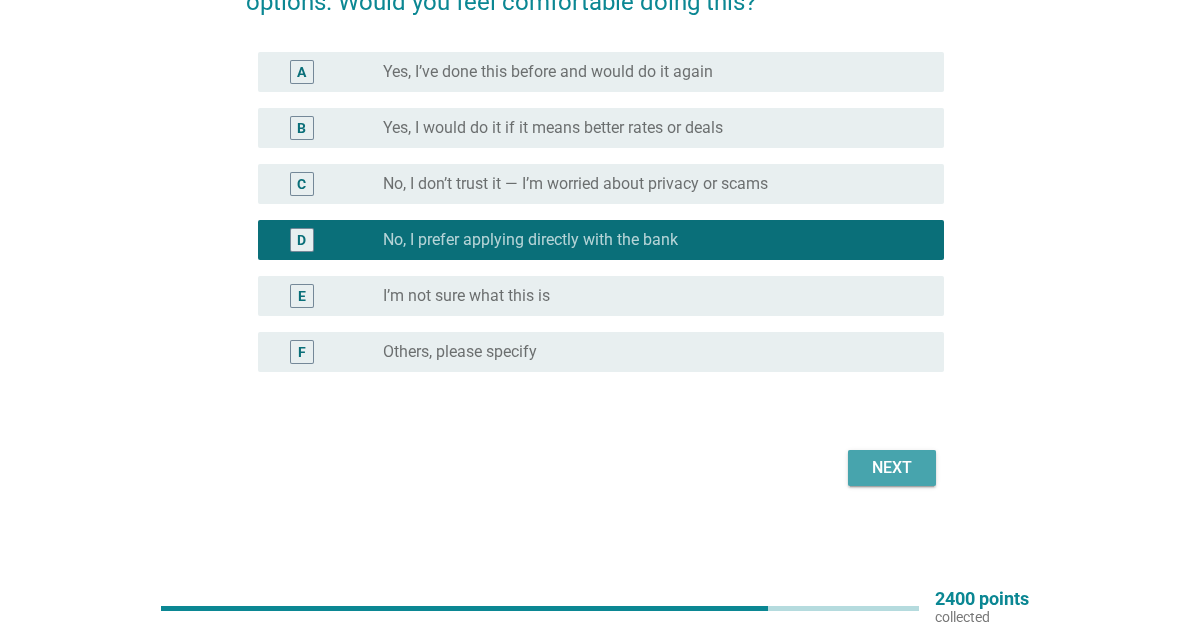 click on "Next" at bounding box center [892, 468] 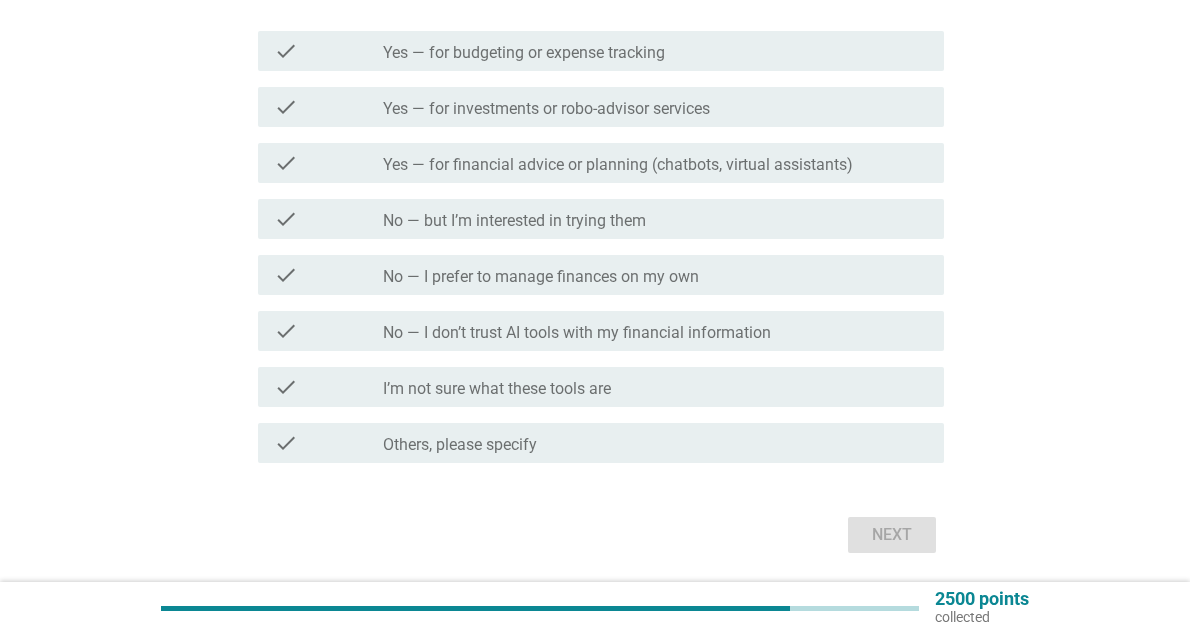 scroll, scrollTop: 300, scrollLeft: 0, axis: vertical 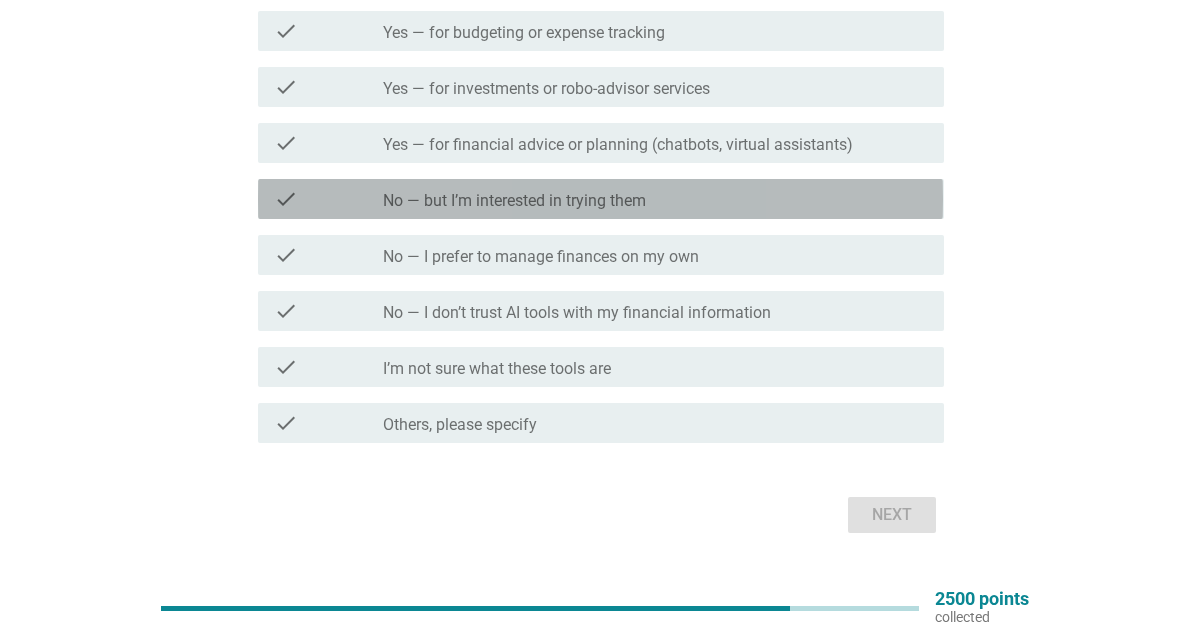 click on "No — but I’m interested in trying them" at bounding box center [514, 201] 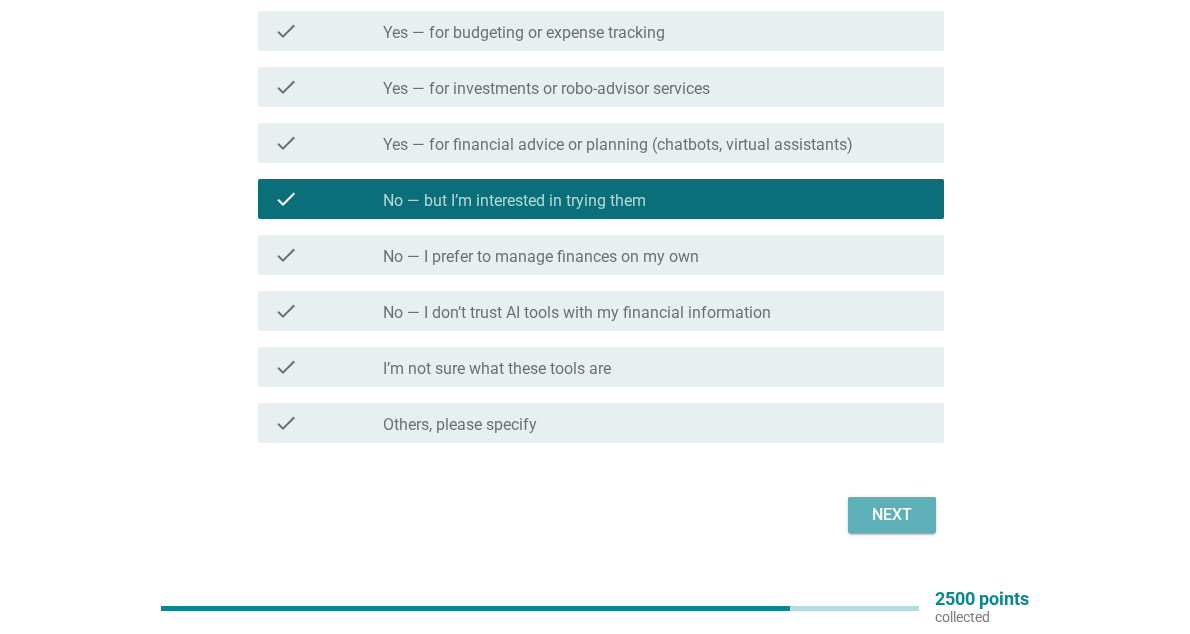 click on "Next" at bounding box center (892, 515) 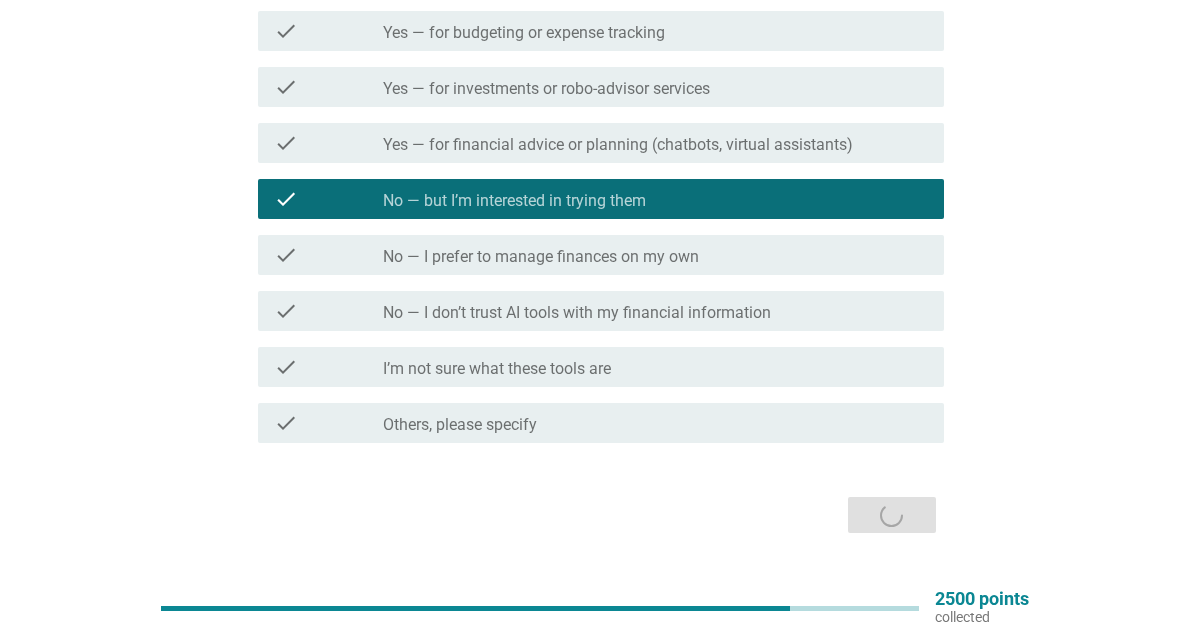 scroll, scrollTop: 0, scrollLeft: 0, axis: both 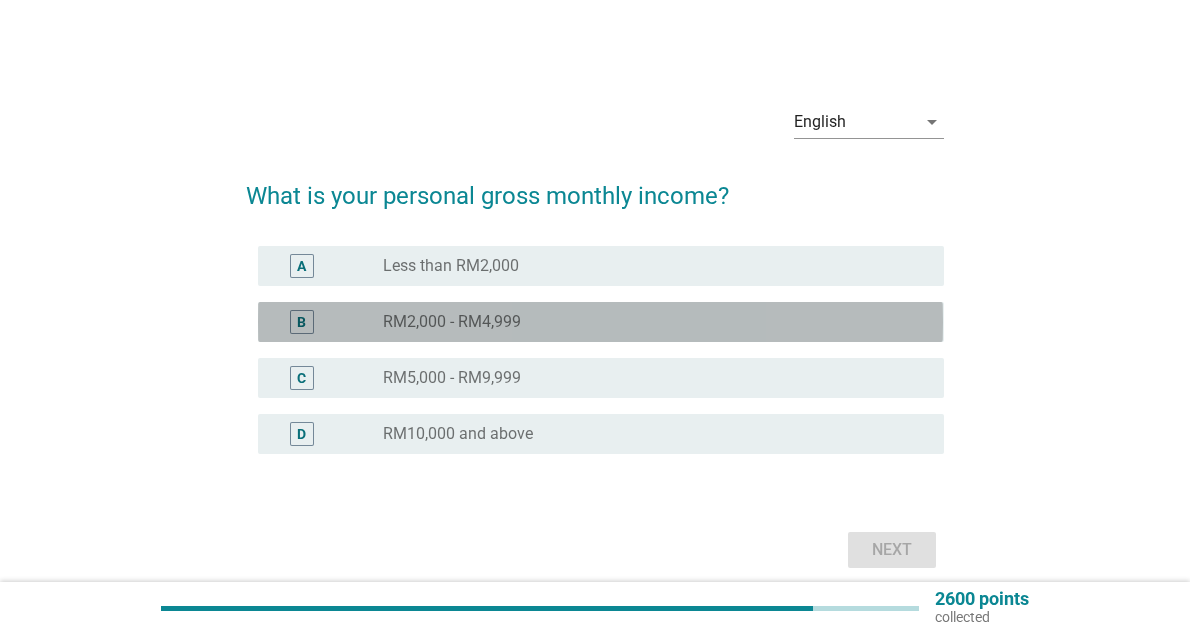 click on "radio_button_unchecked RM2,000 - RM4,999" at bounding box center (647, 322) 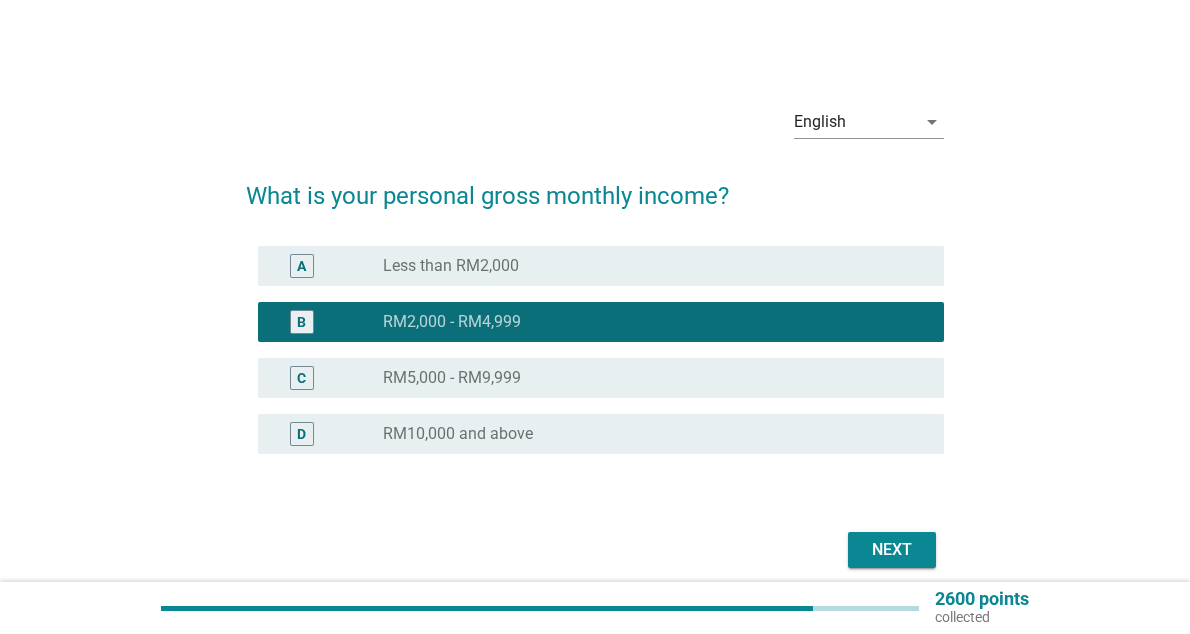 click on "Next" at bounding box center [892, 550] 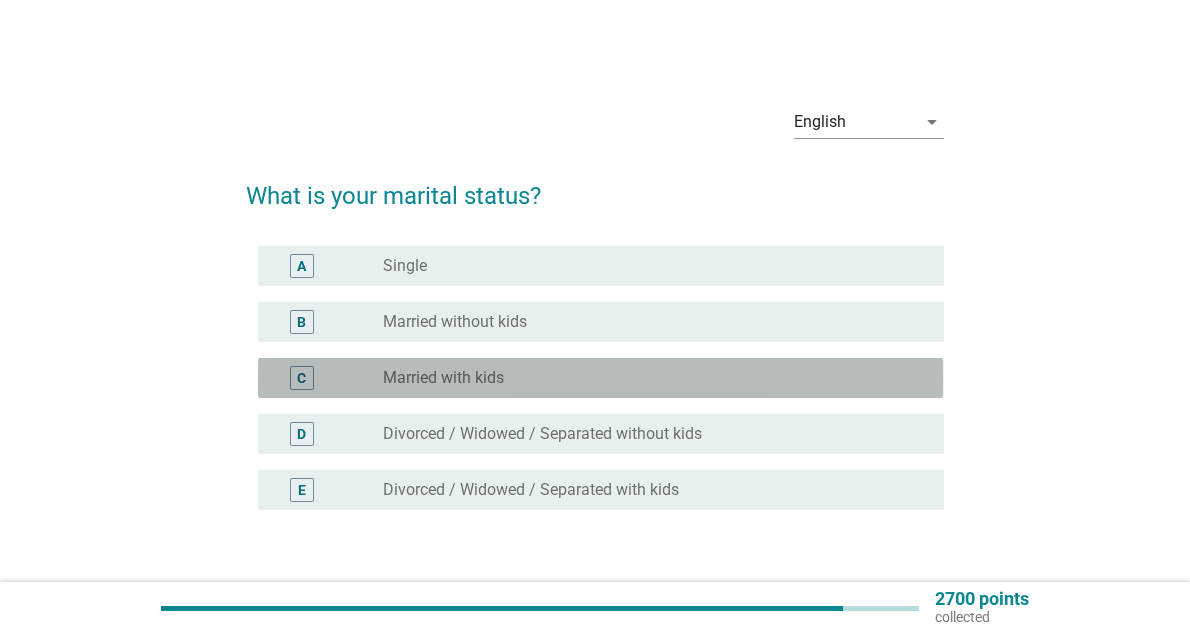 click on "C     radio_button_unchecked Married with kids" at bounding box center (600, 378) 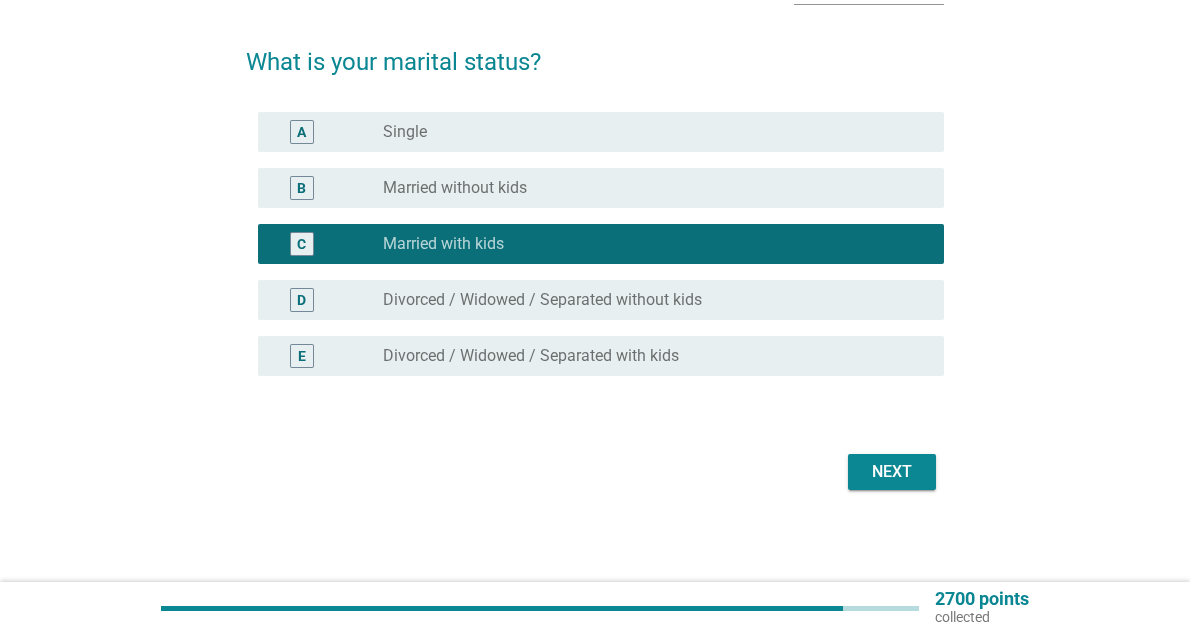 scroll, scrollTop: 138, scrollLeft: 0, axis: vertical 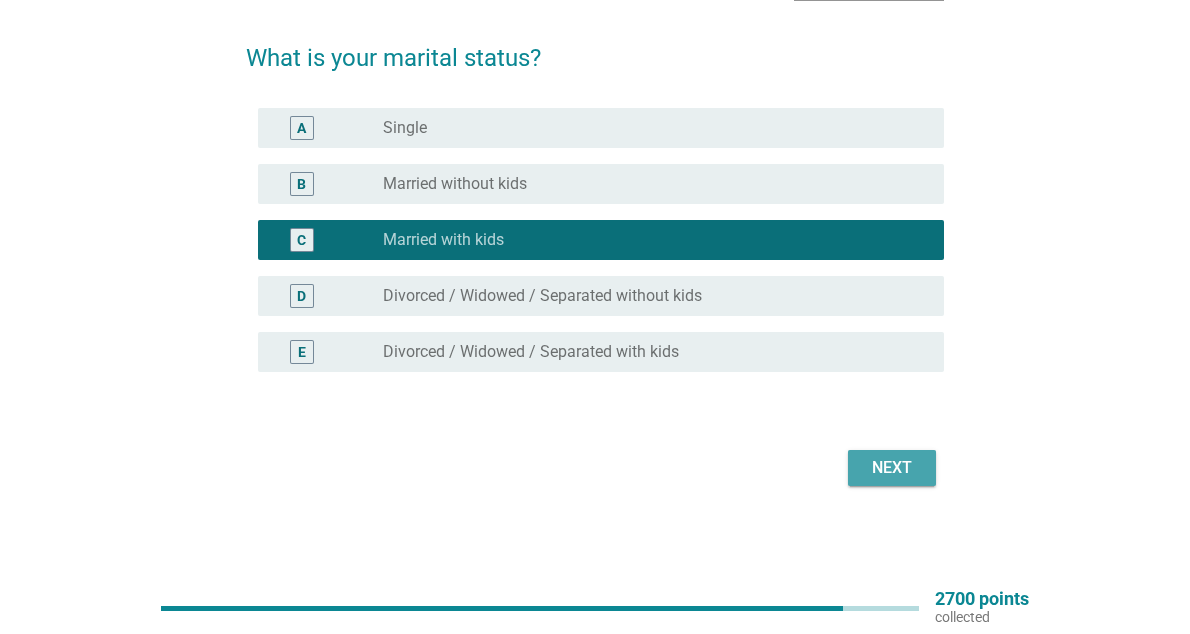 click on "Next" at bounding box center [892, 468] 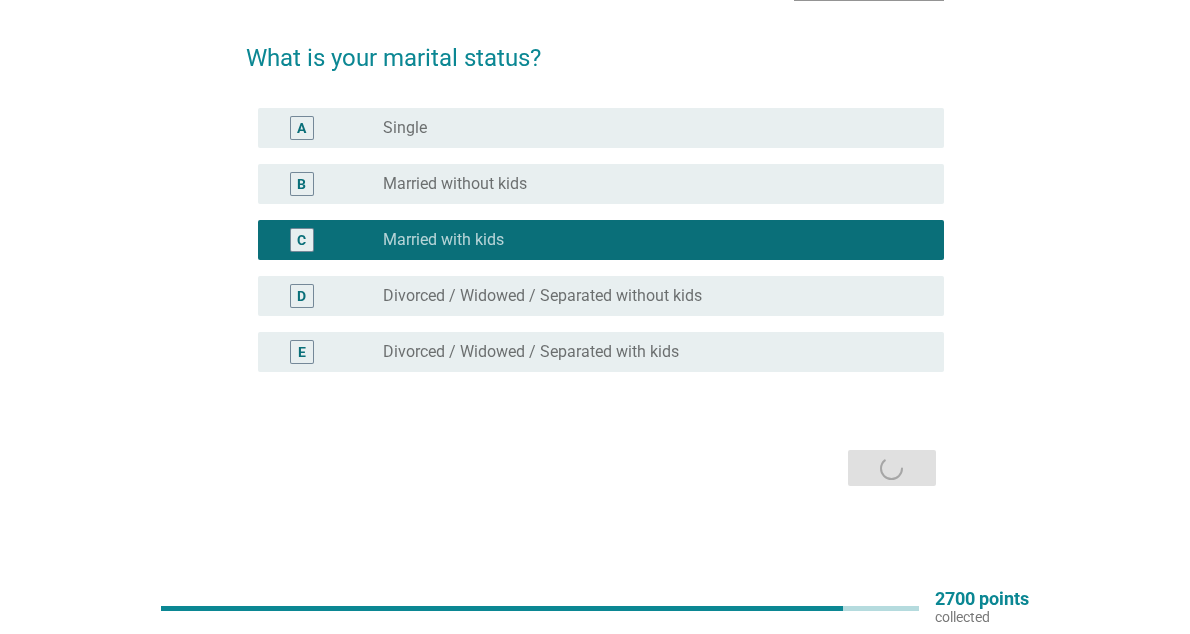 scroll, scrollTop: 0, scrollLeft: 0, axis: both 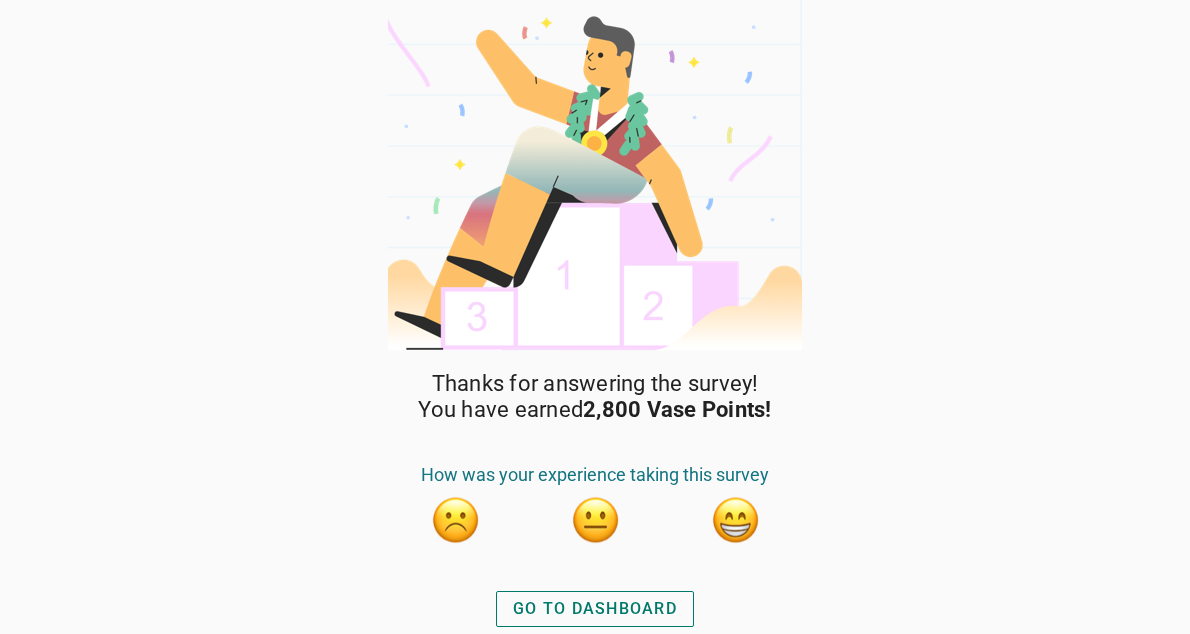 click on "GO TO DASHBOARD" at bounding box center [595, 609] 